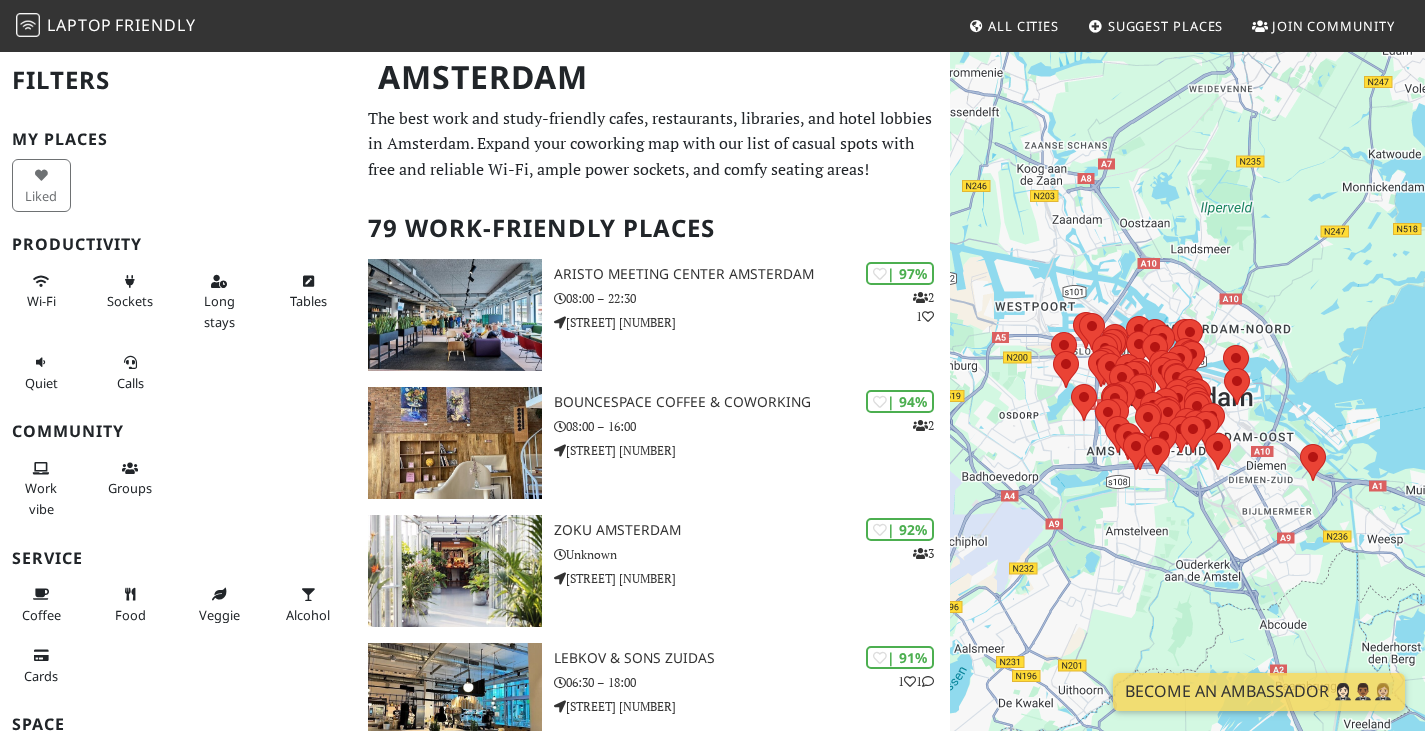 scroll, scrollTop: 0, scrollLeft: 0, axis: both 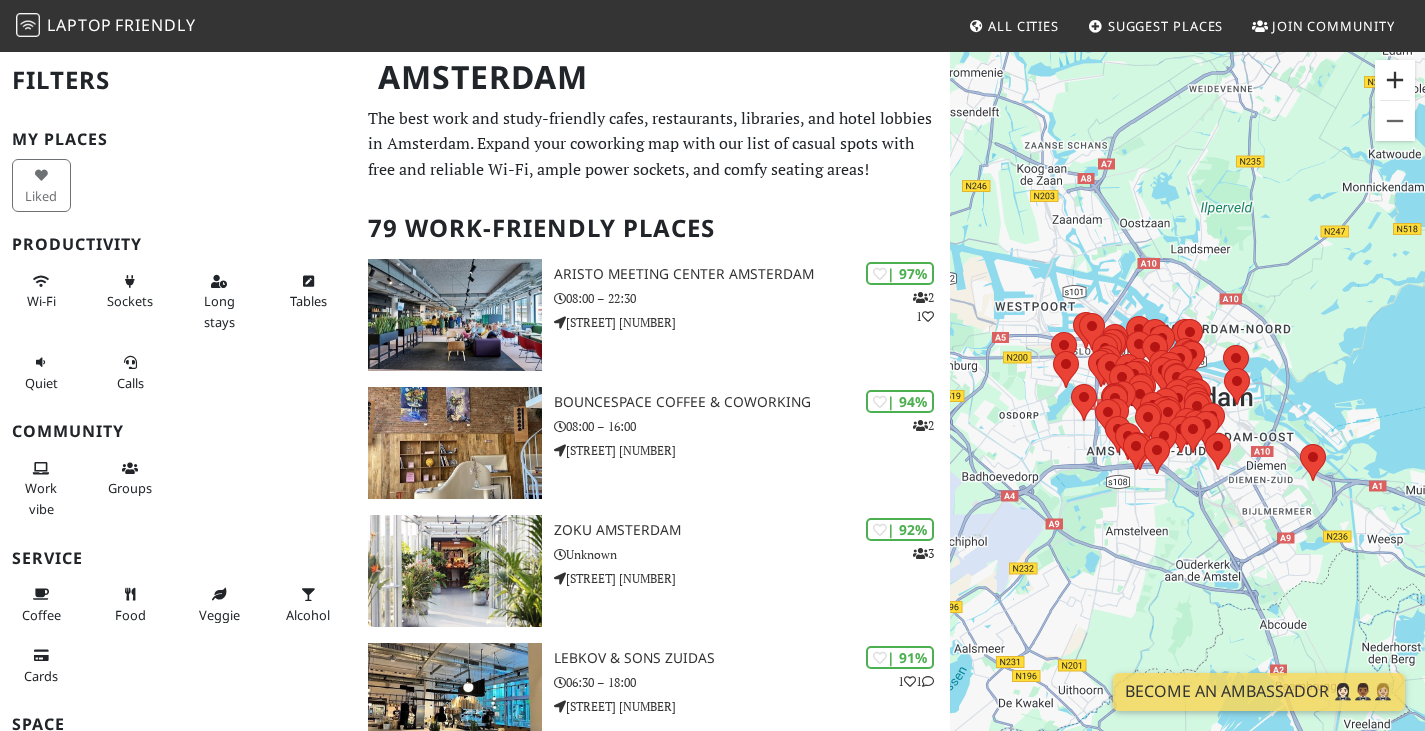 click at bounding box center (1395, 80) 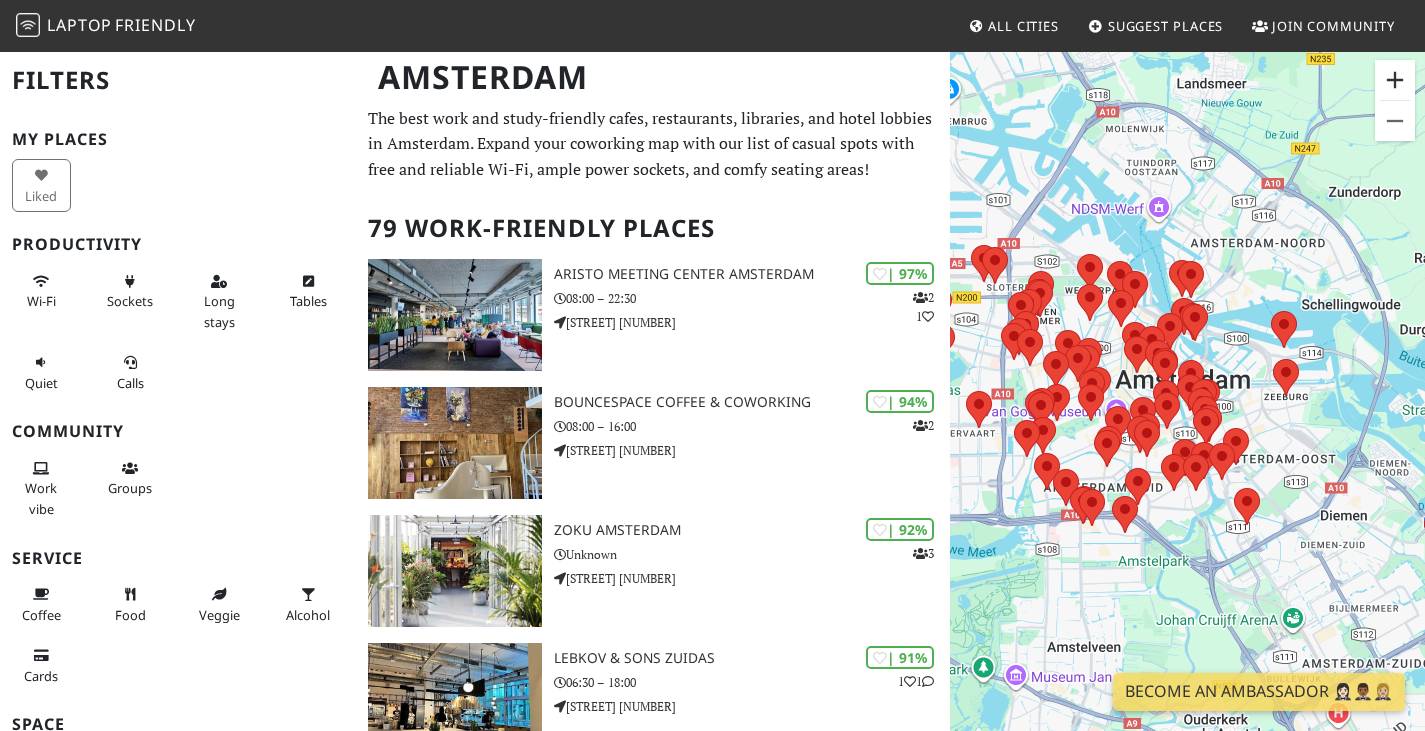 click at bounding box center (1395, 80) 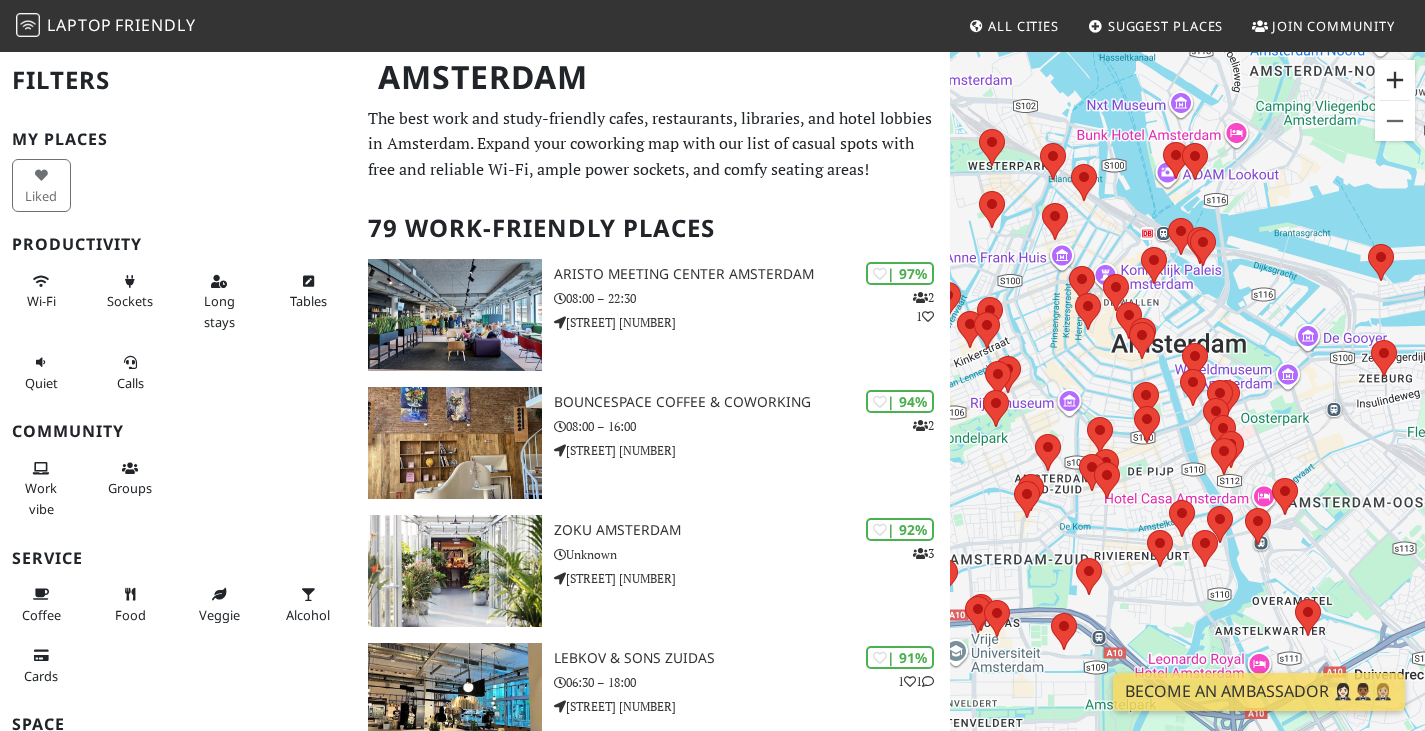 click at bounding box center [1395, 80] 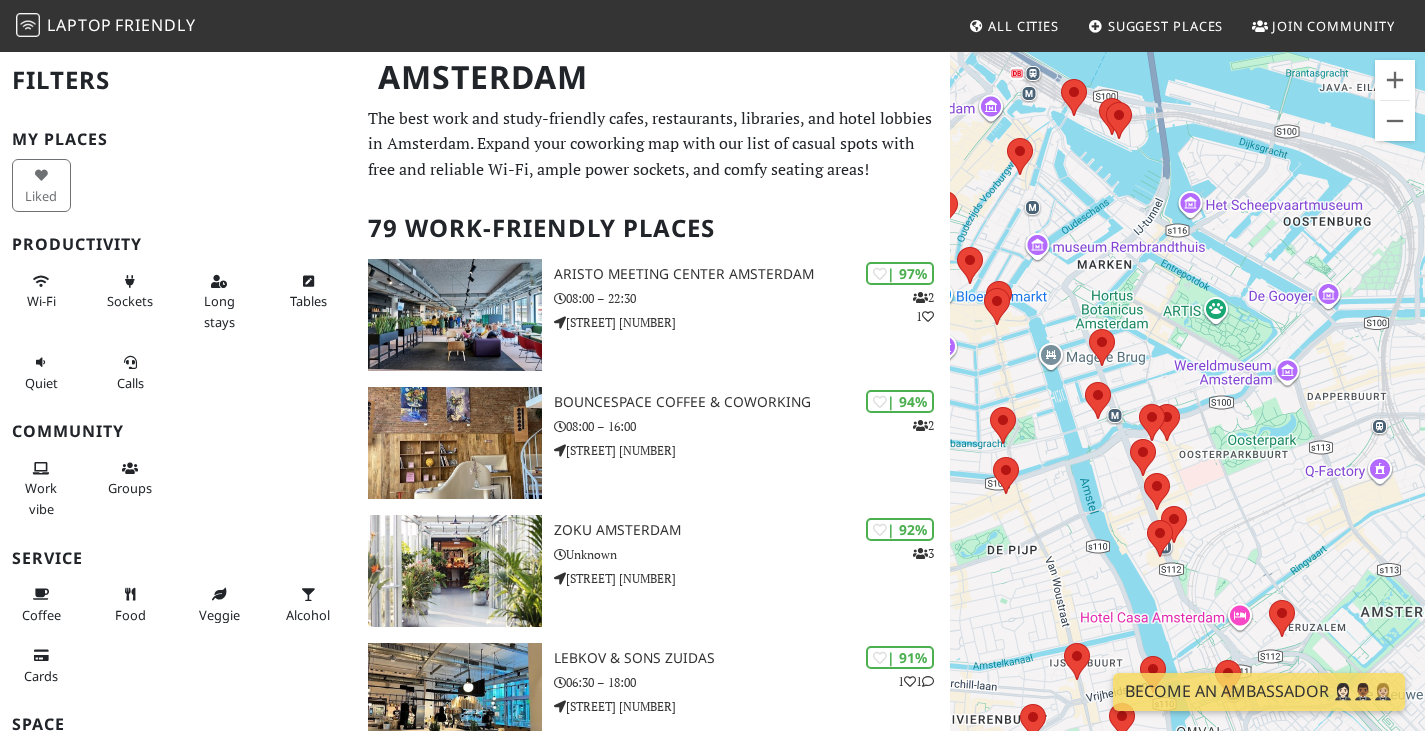 drag, startPoint x: 1313, startPoint y: 337, endPoint x: 1189, endPoint y: 367, distance: 127.57743 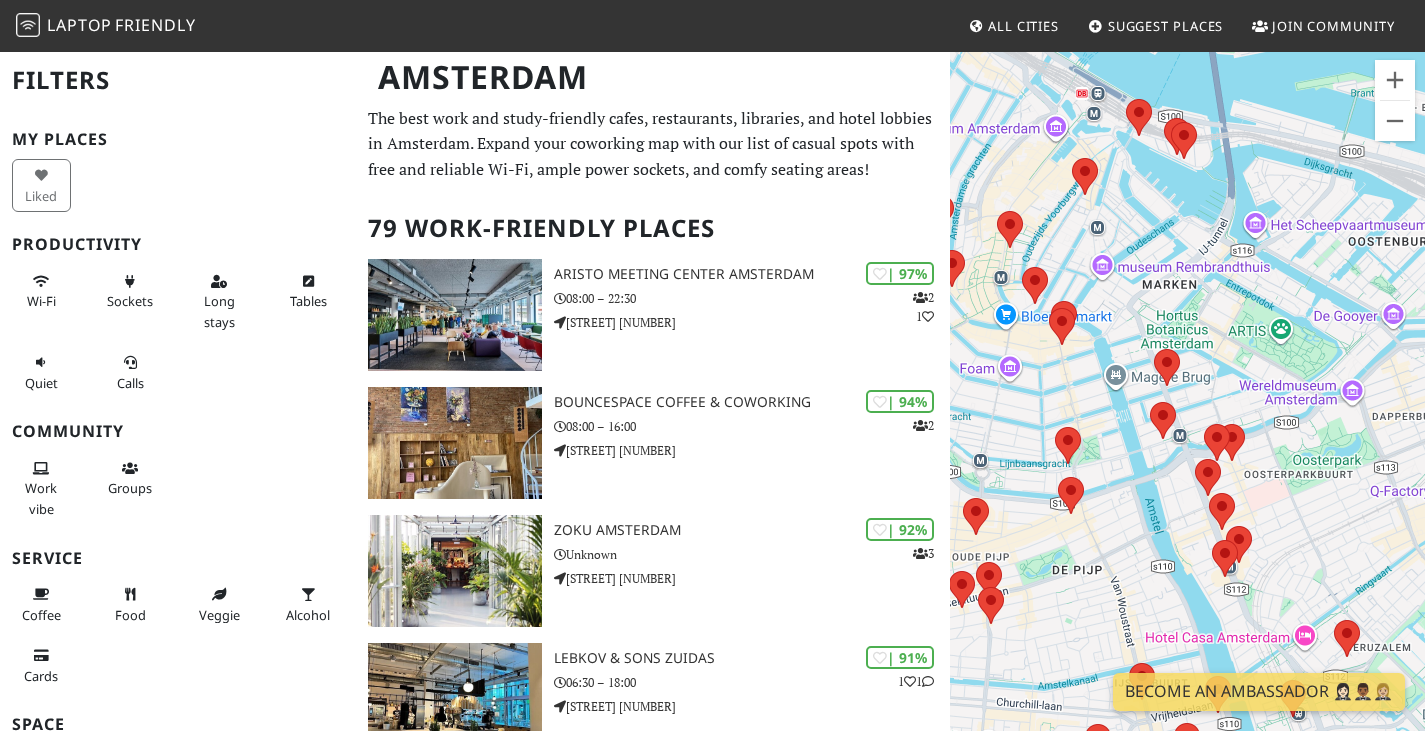 drag, startPoint x: 1200, startPoint y: 346, endPoint x: 1291, endPoint y: 360, distance: 92.070625 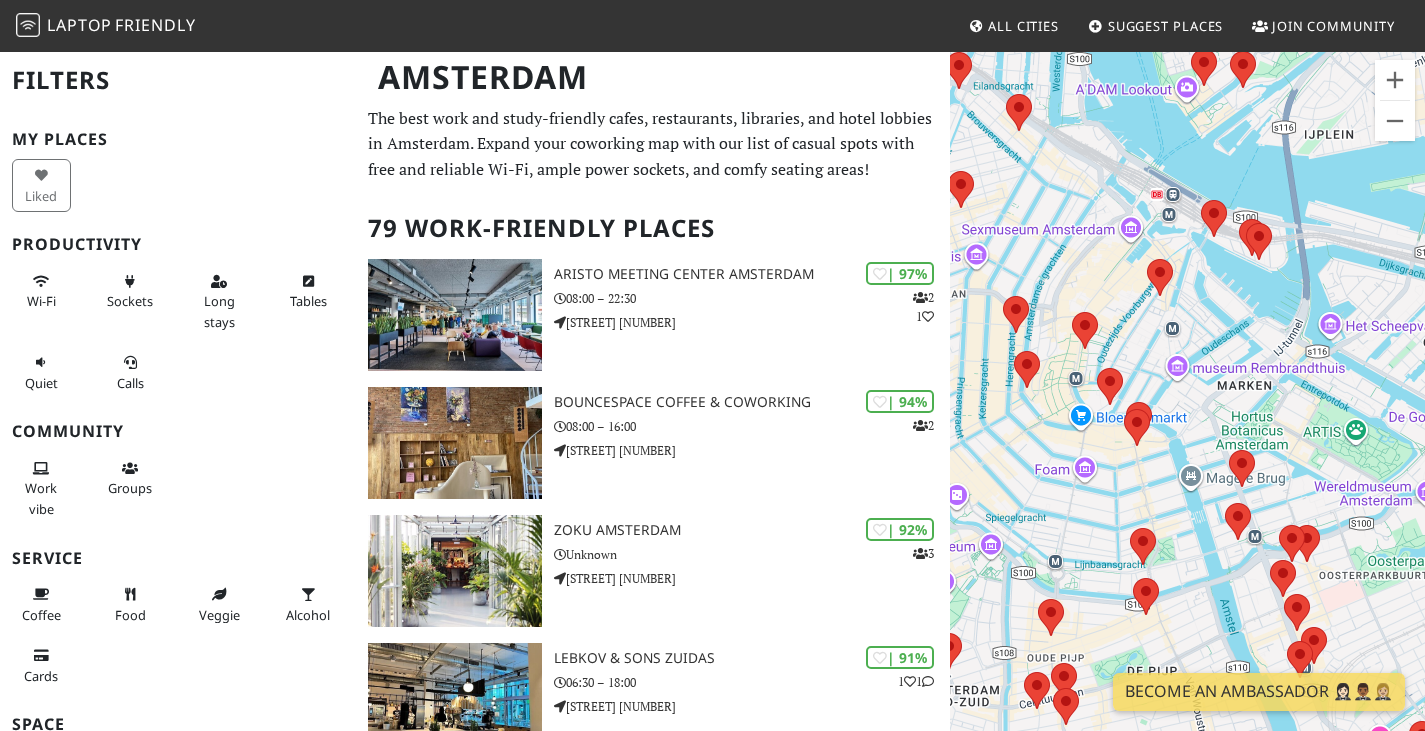 drag, startPoint x: 1354, startPoint y: 483, endPoint x: 1345, endPoint y: 478, distance: 10.29563 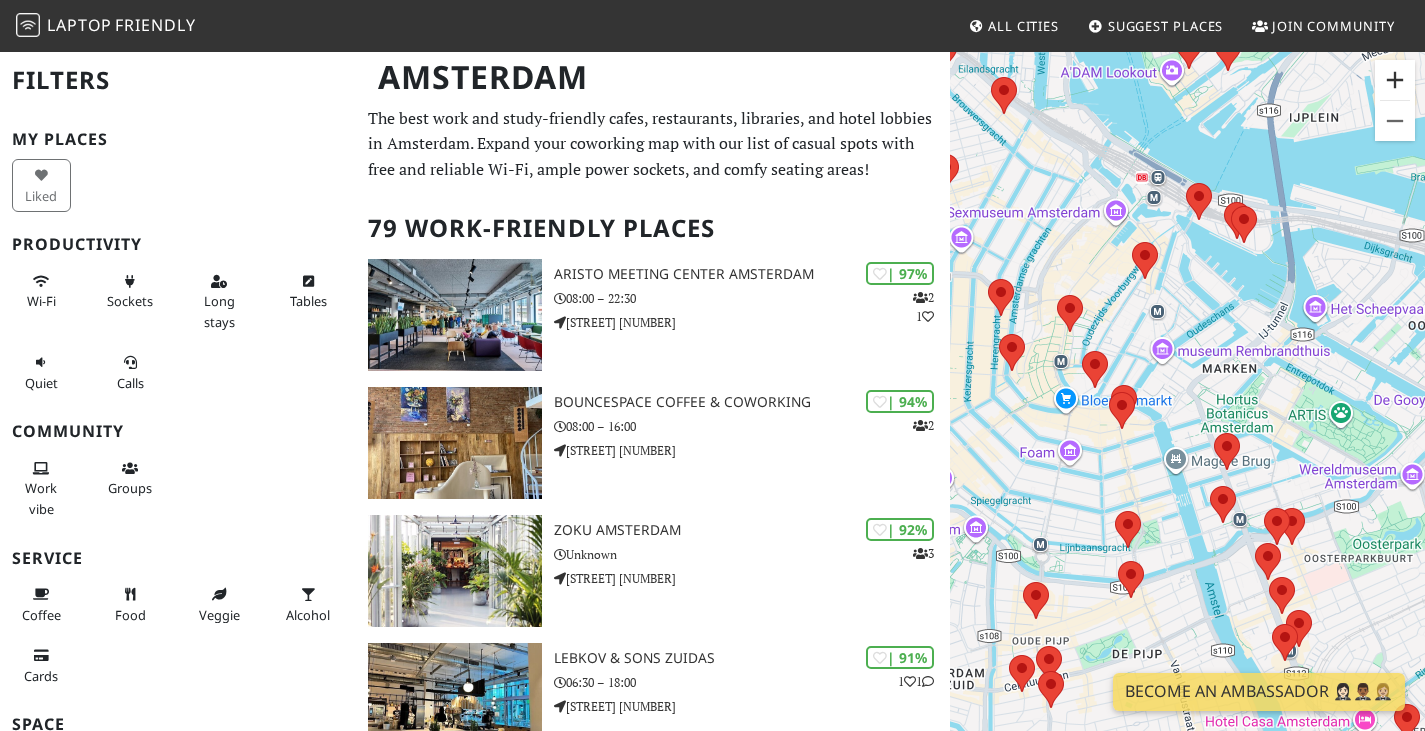 click at bounding box center (1395, 80) 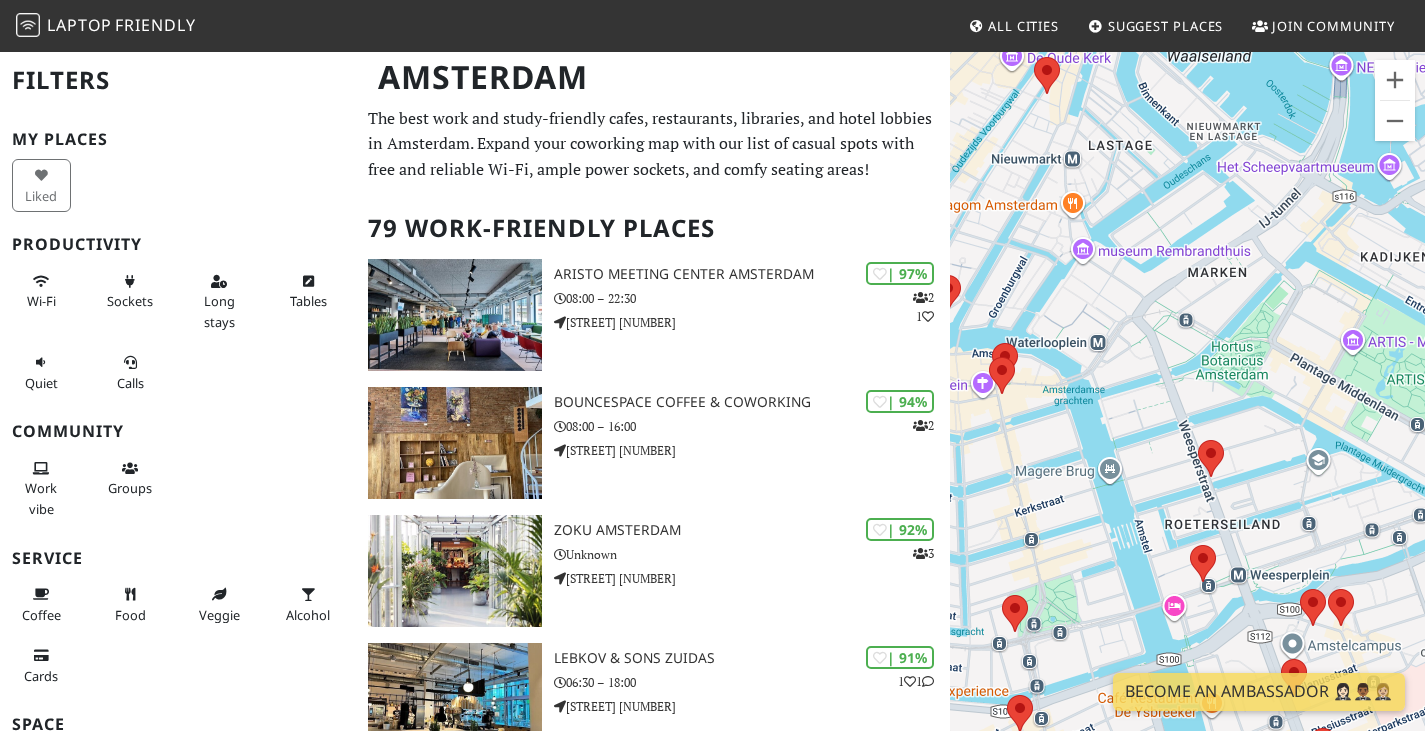 drag, startPoint x: 1207, startPoint y: 493, endPoint x: 1151, endPoint y: 442, distance: 75.74299 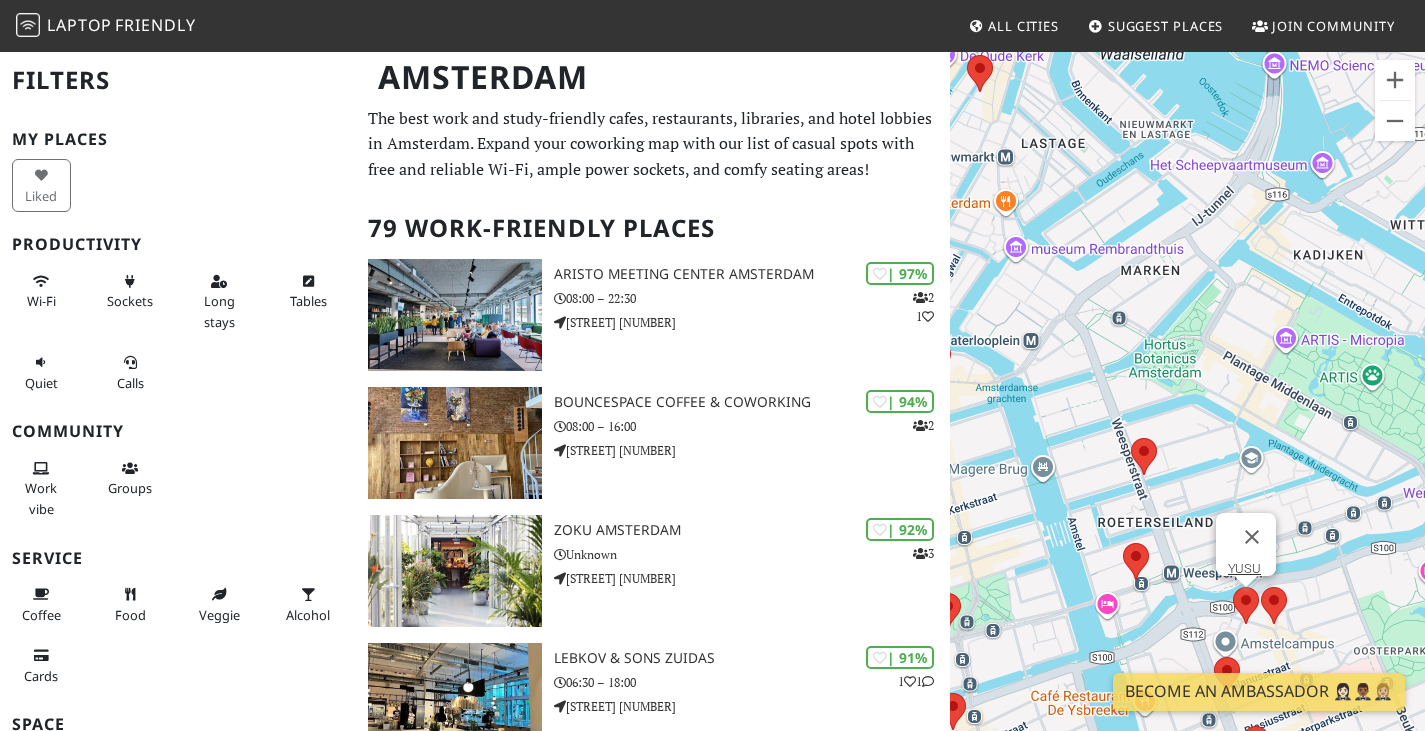 click at bounding box center (1233, 587) 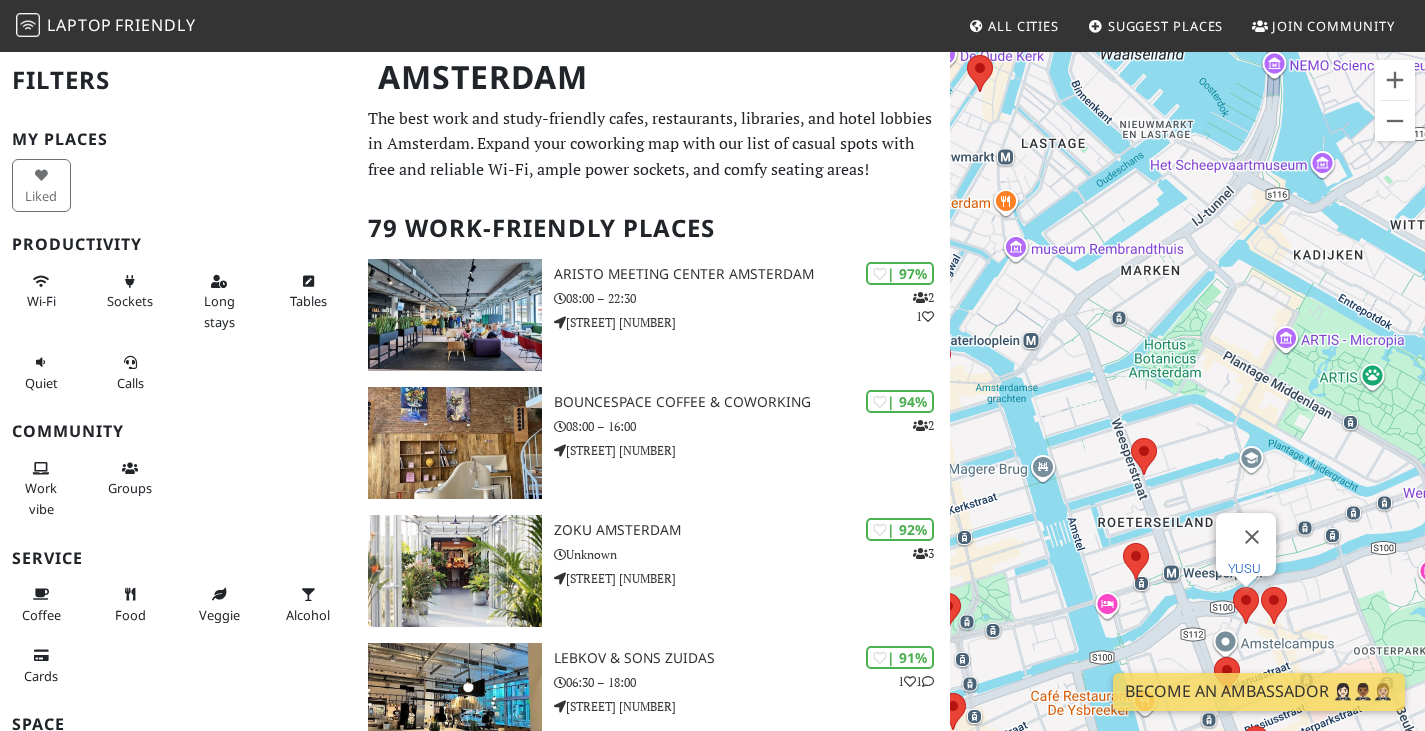 click on "YUSU" at bounding box center [1244, 568] 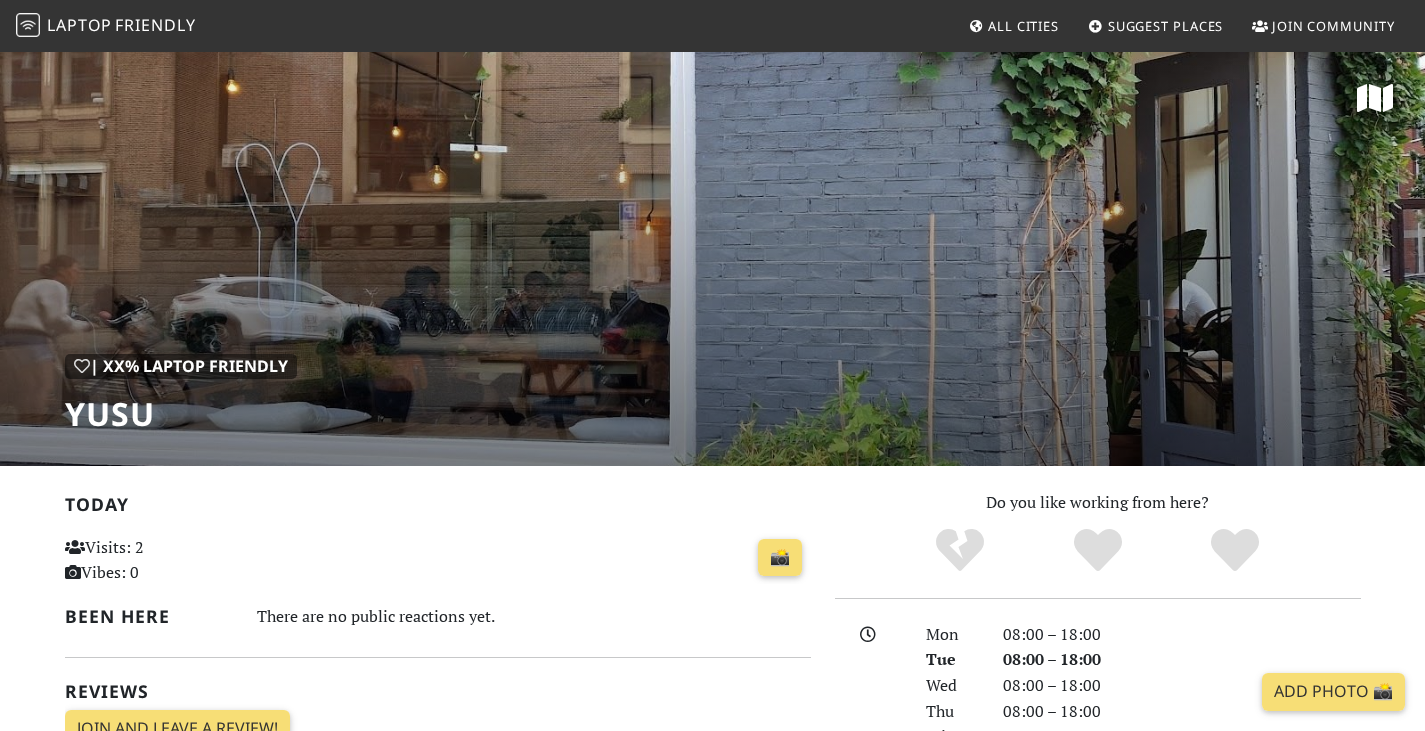 scroll, scrollTop: 0, scrollLeft: 0, axis: both 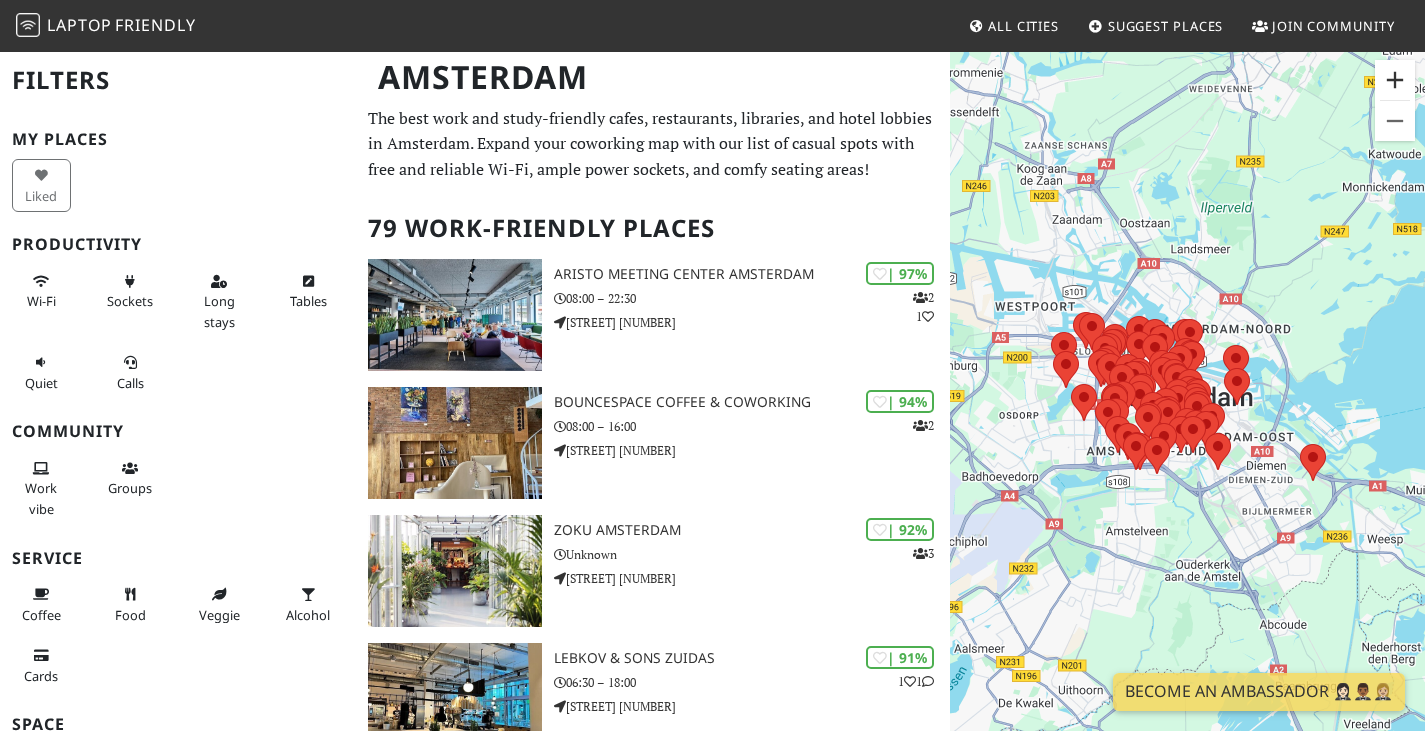 click at bounding box center [1395, 80] 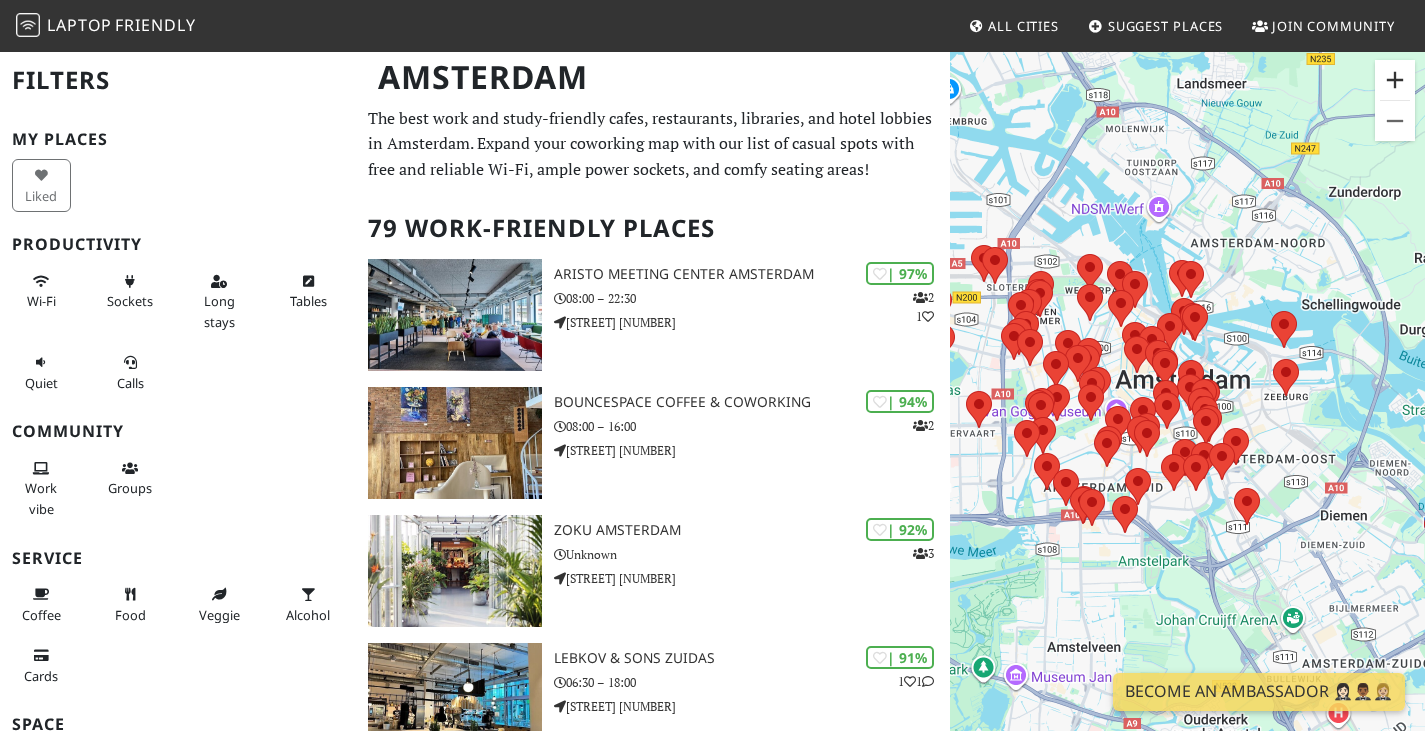 click at bounding box center [1395, 80] 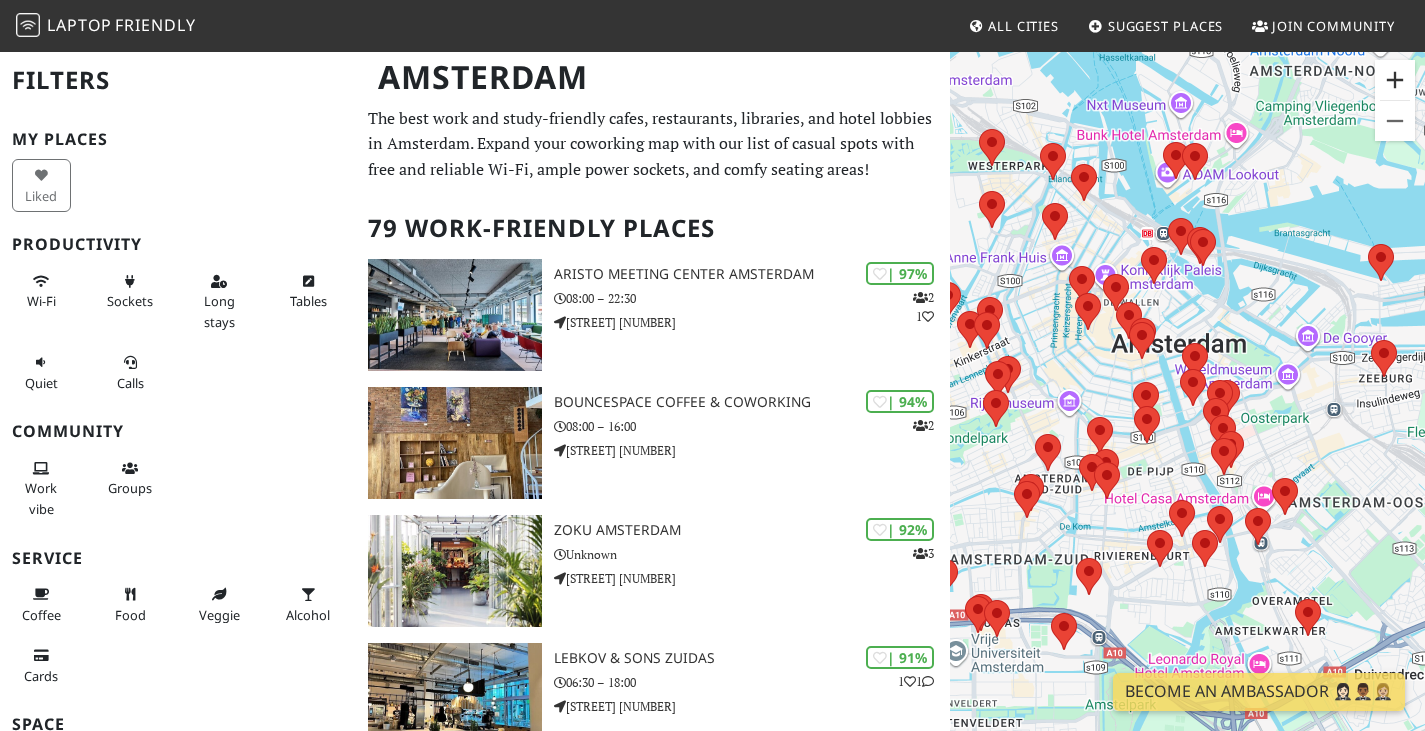 click at bounding box center [1395, 80] 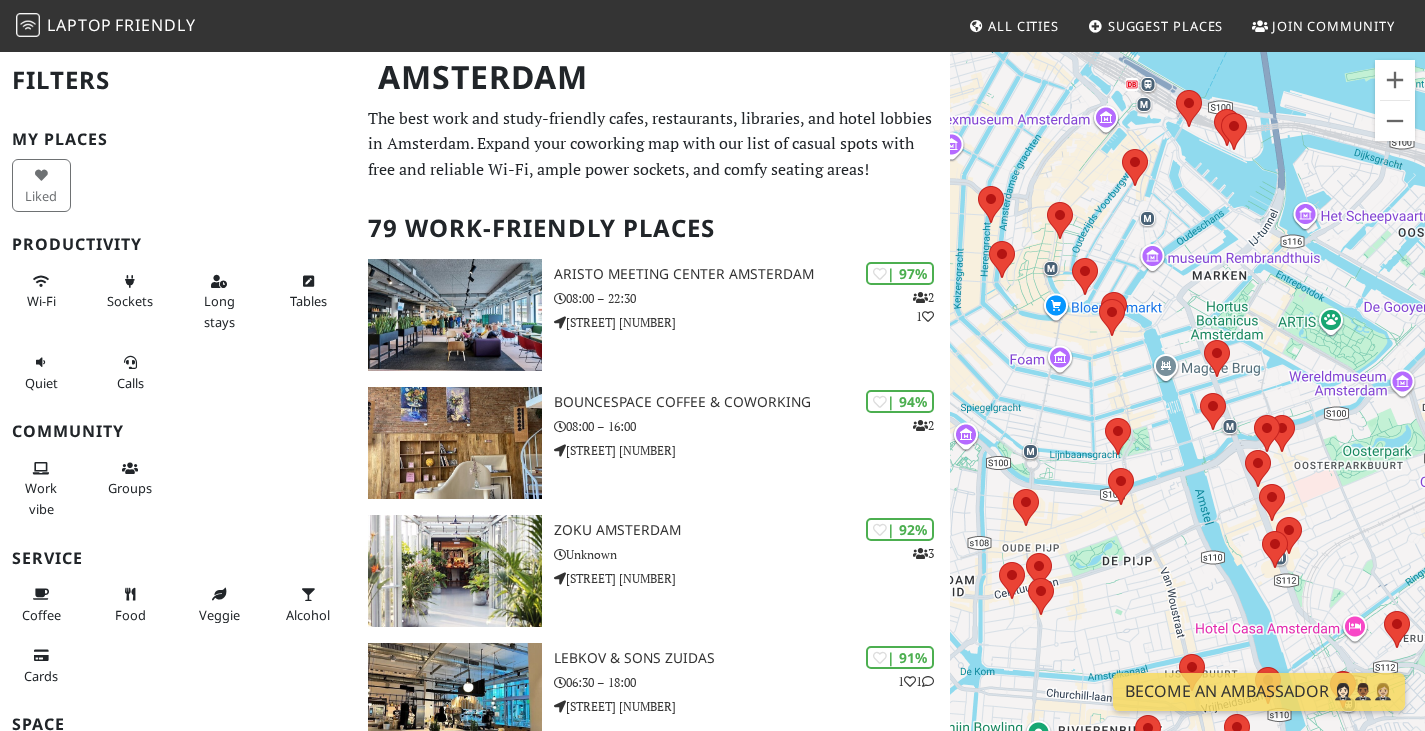 drag, startPoint x: 1220, startPoint y: 244, endPoint x: 1235, endPoint y: 280, distance: 39 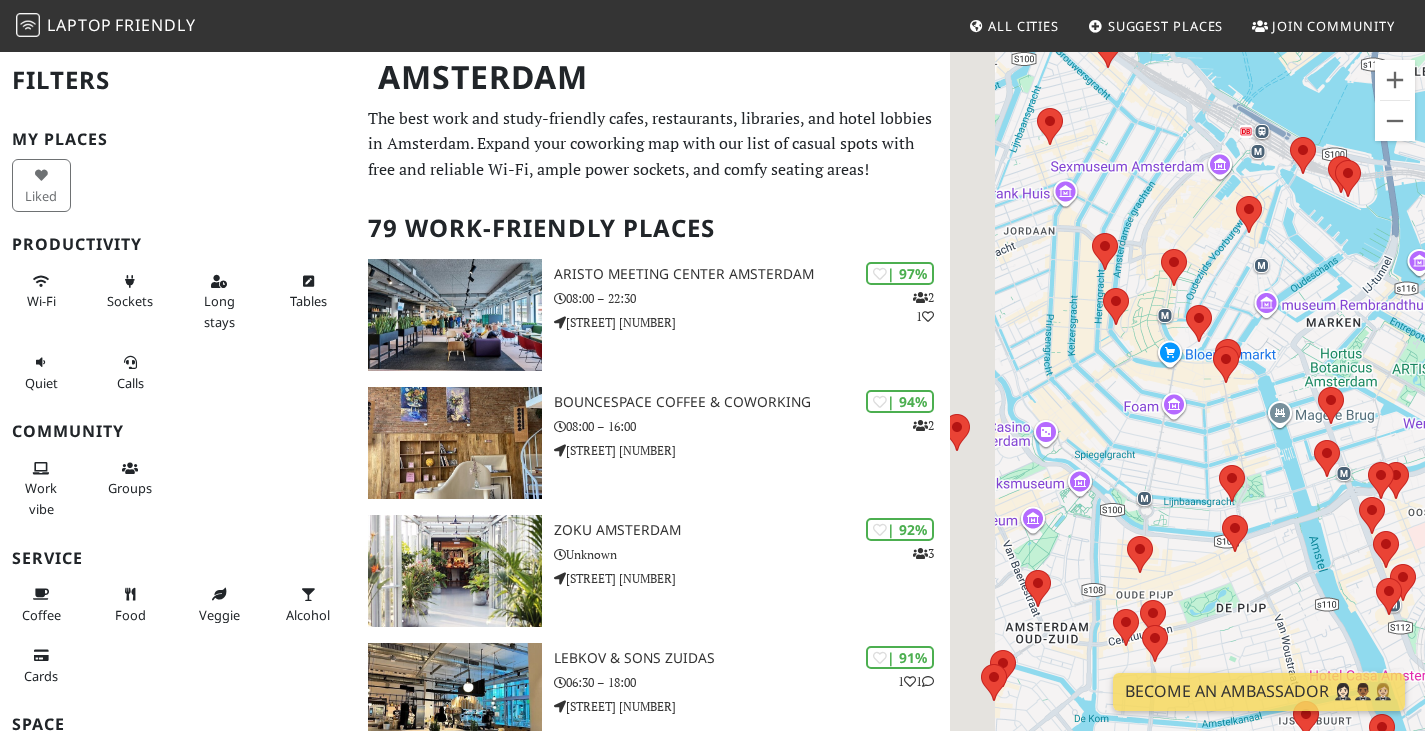 drag, startPoint x: 1159, startPoint y: 256, endPoint x: 1279, endPoint y: 303, distance: 128.87592 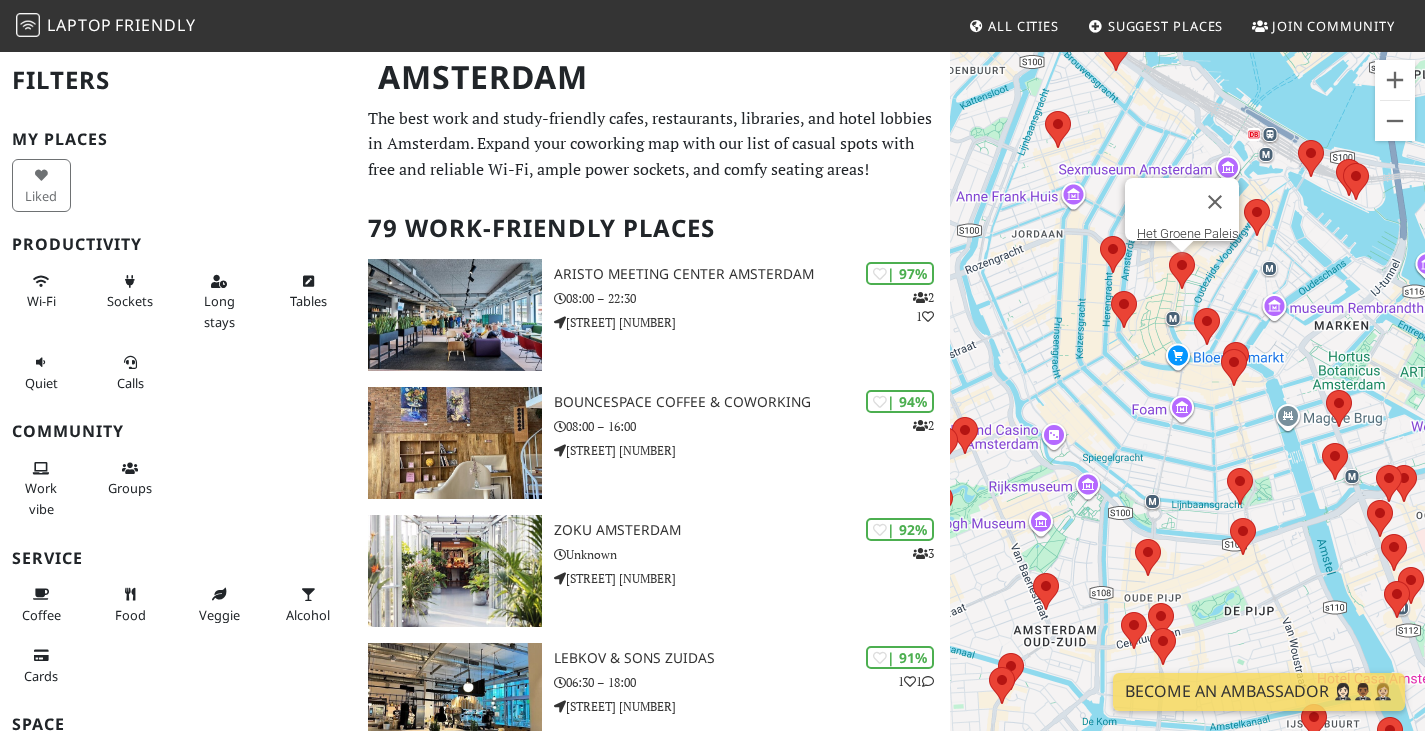 click at bounding box center (1169, 252) 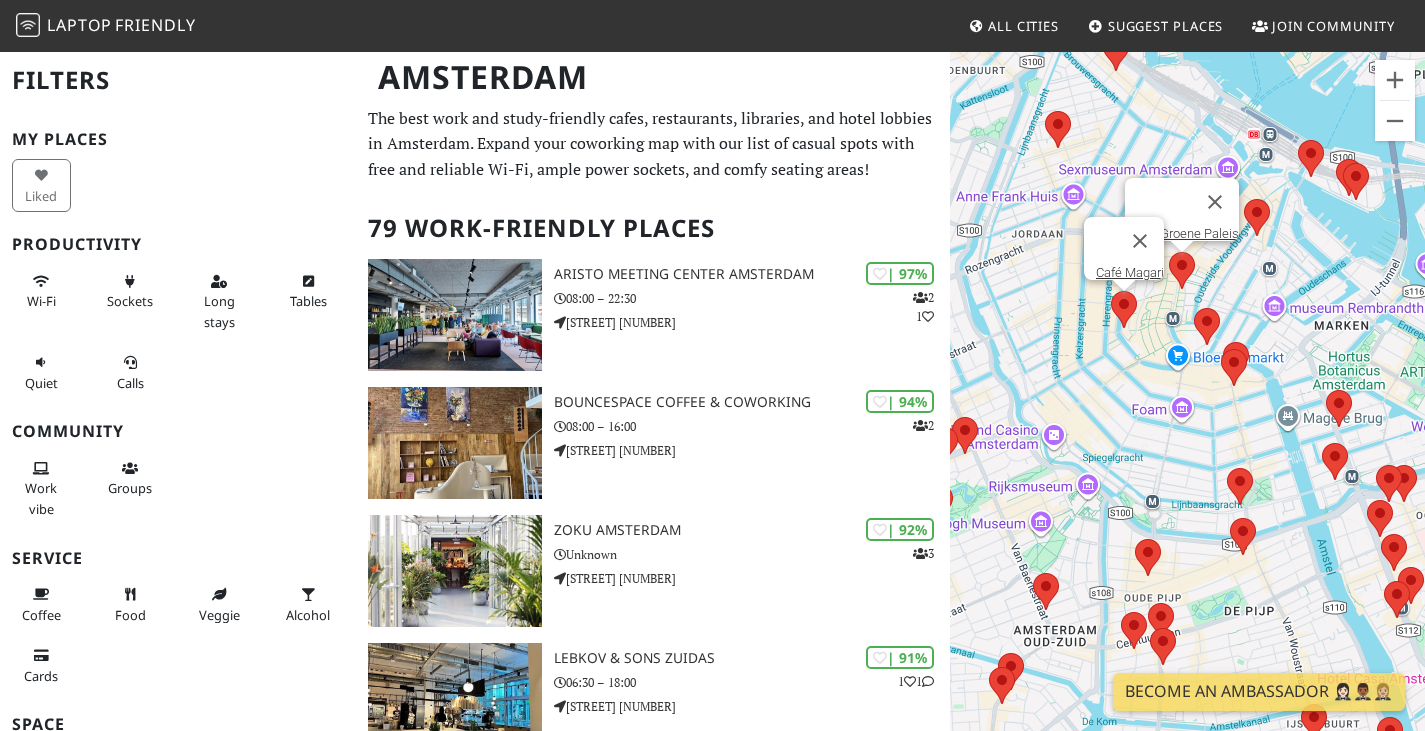 click at bounding box center [1111, 291] 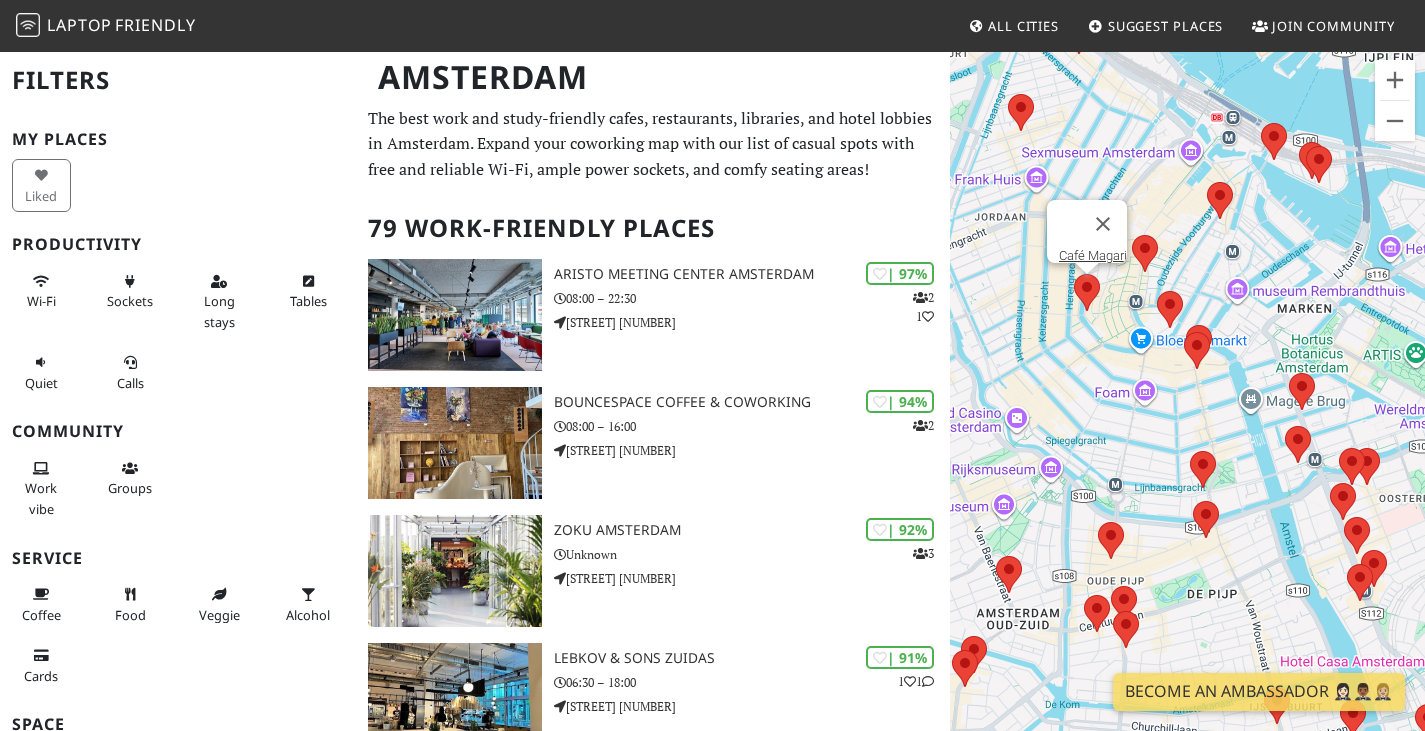 drag, startPoint x: 1281, startPoint y: 376, endPoint x: 1191, endPoint y: 344, distance: 95.51963 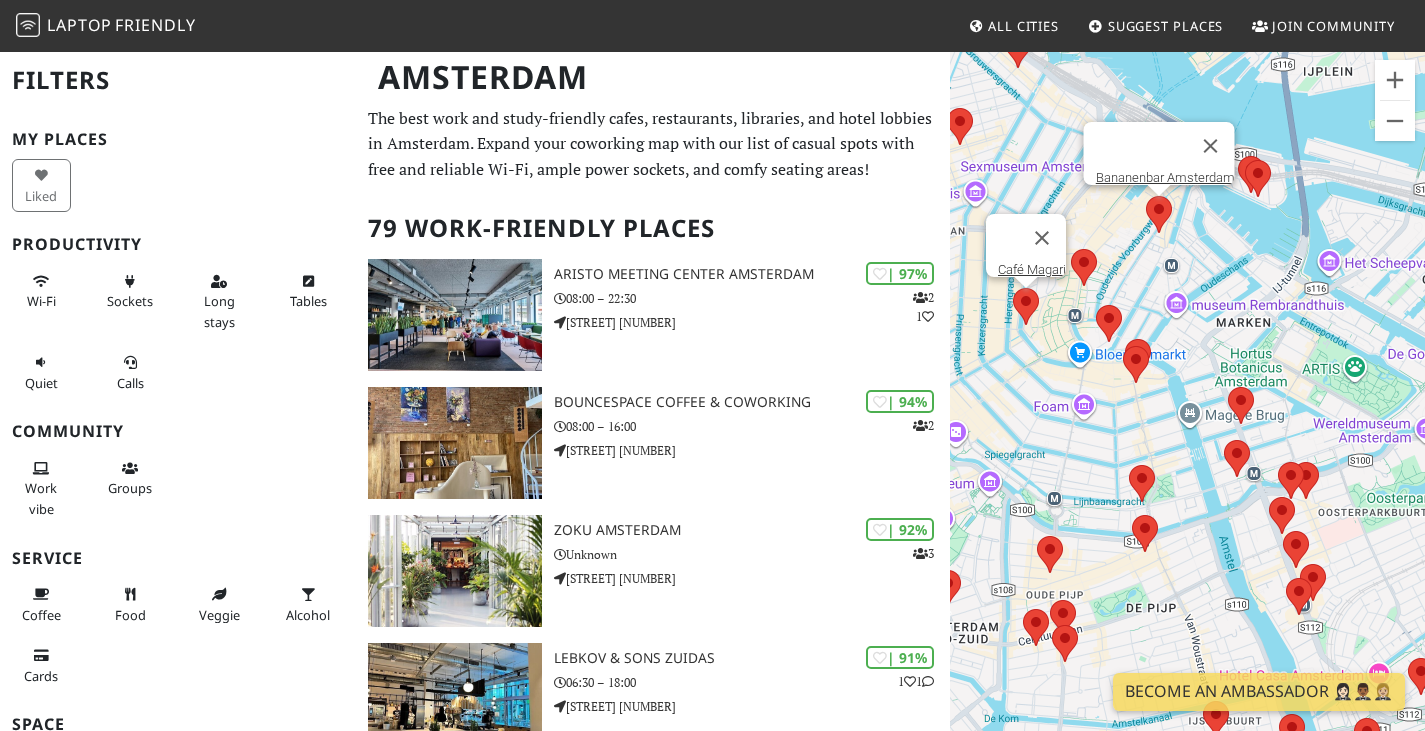 click at bounding box center (1146, 196) 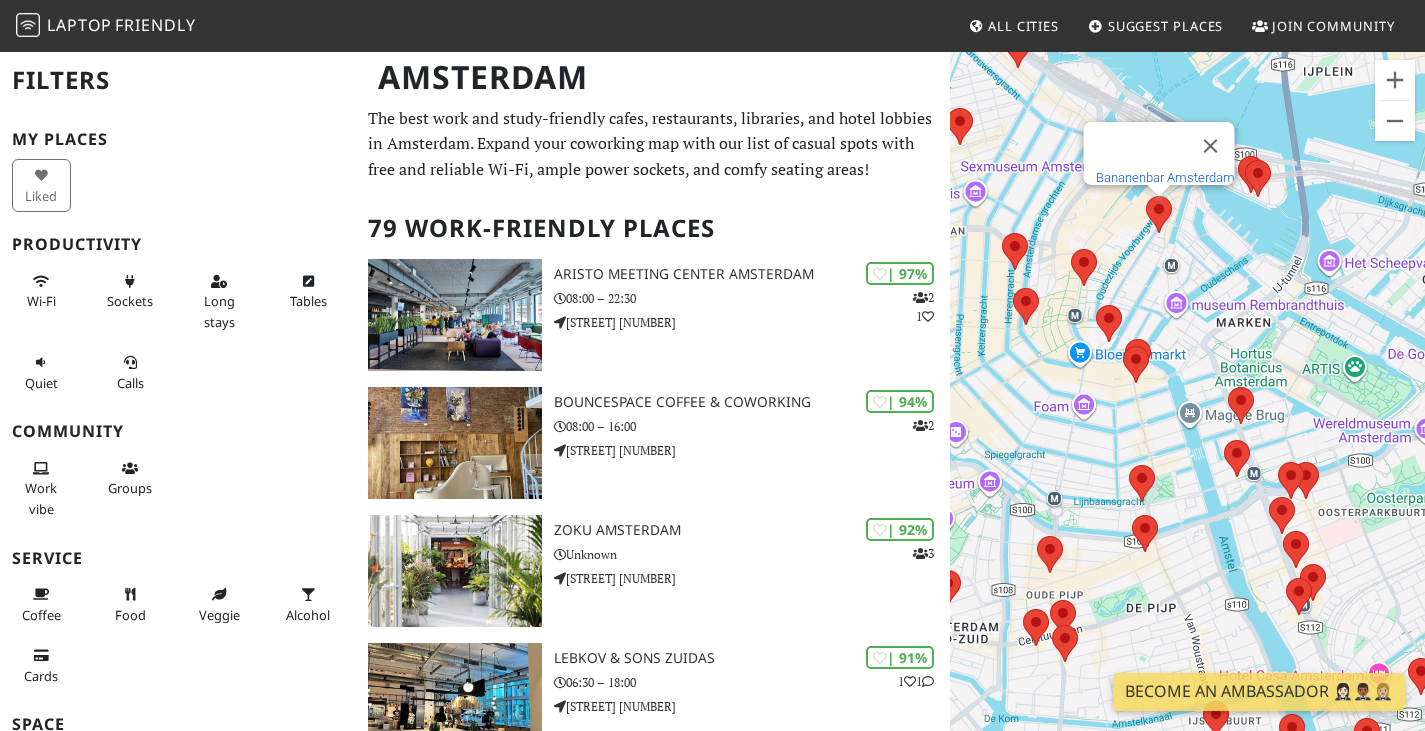 click on "Bananenbar Amsterdam" at bounding box center (1164, 177) 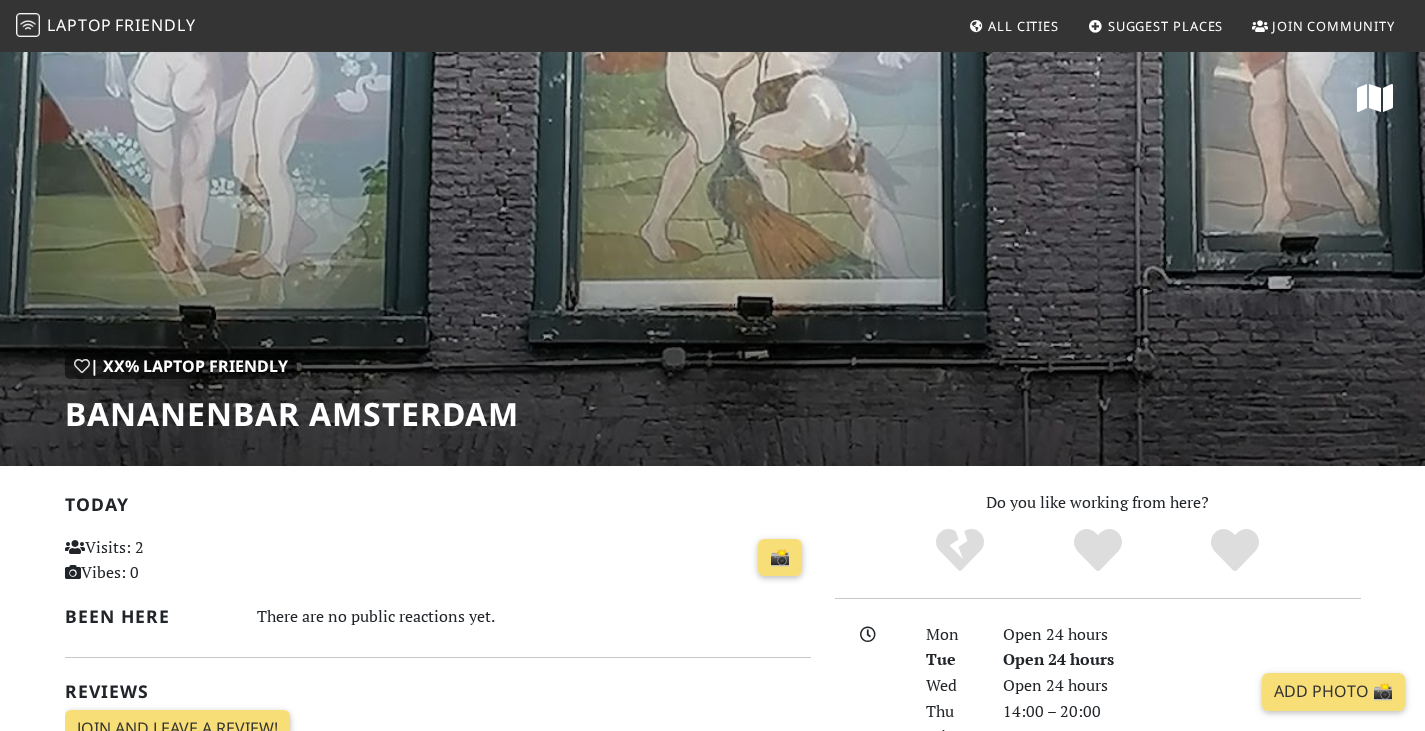 scroll, scrollTop: 0, scrollLeft: 0, axis: both 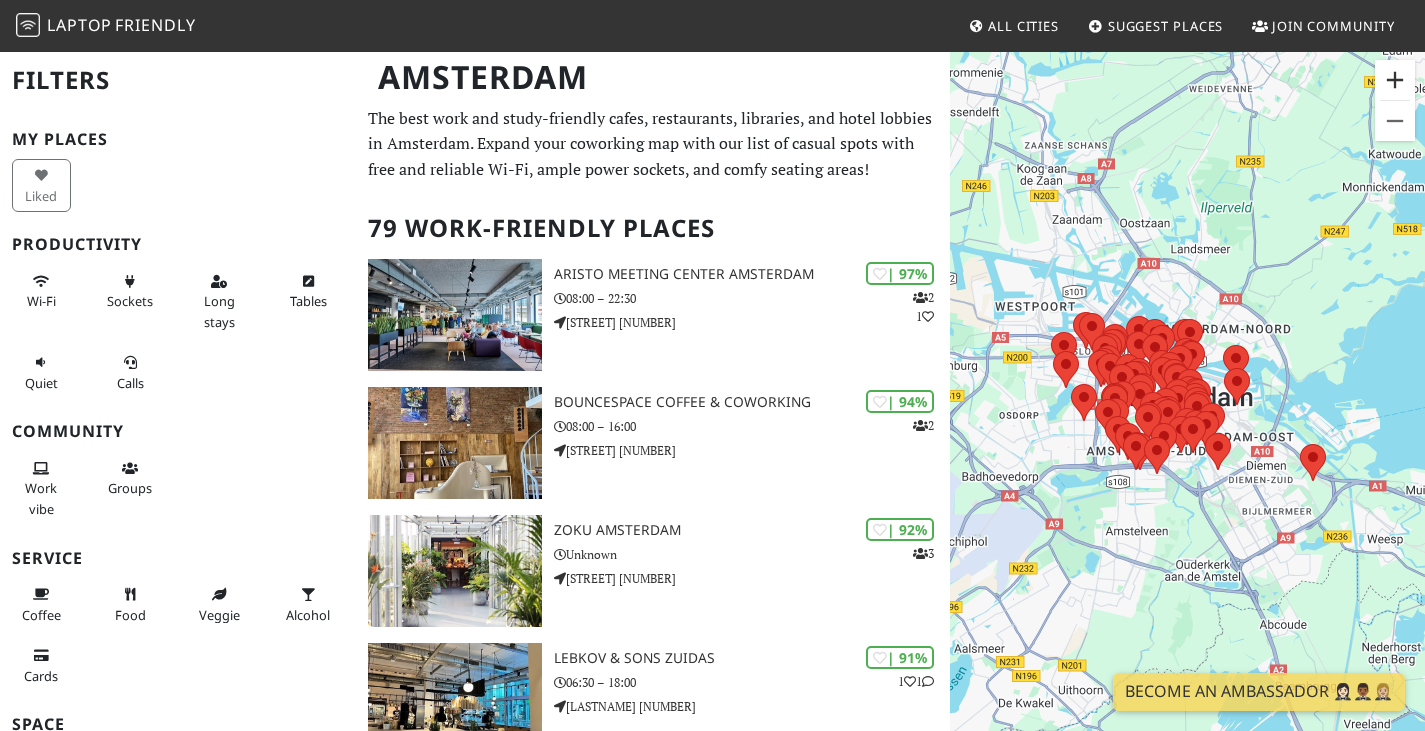 click at bounding box center [1395, 80] 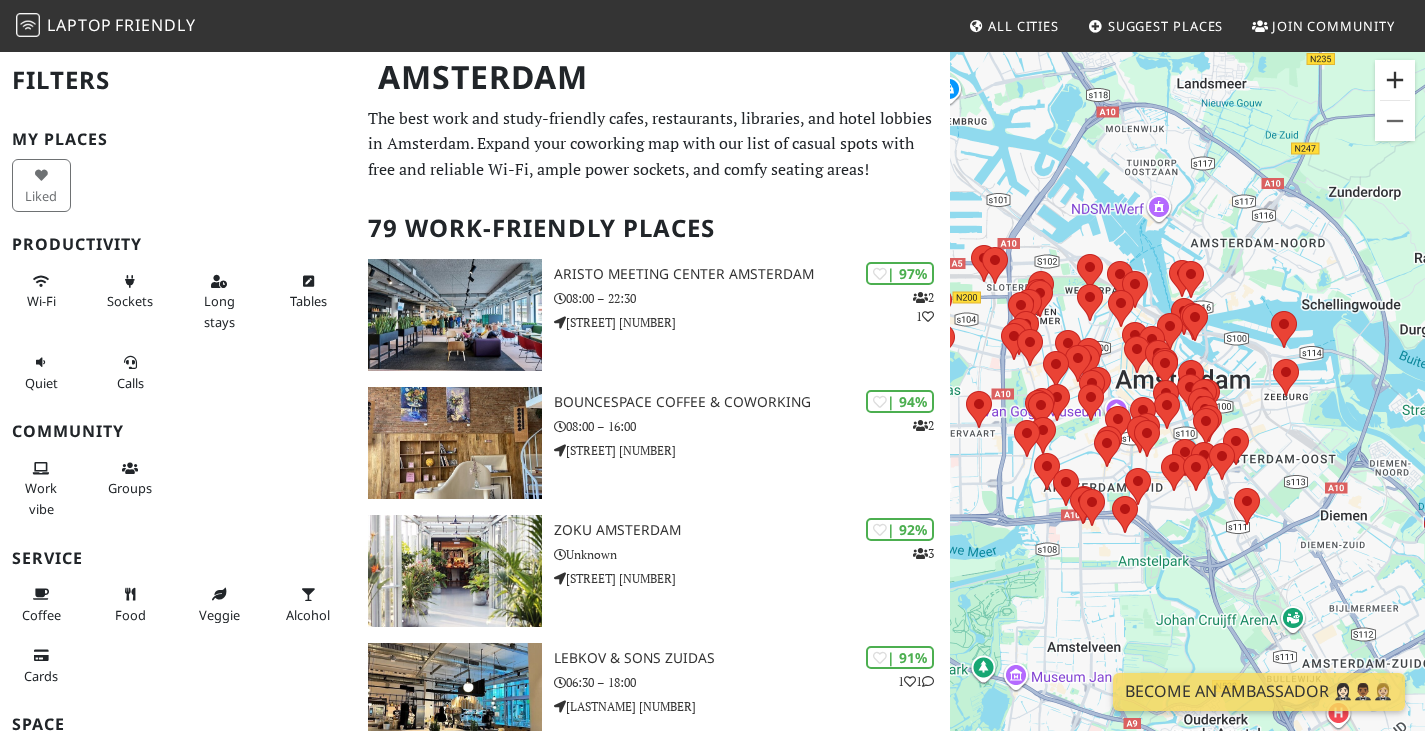 click at bounding box center (1395, 80) 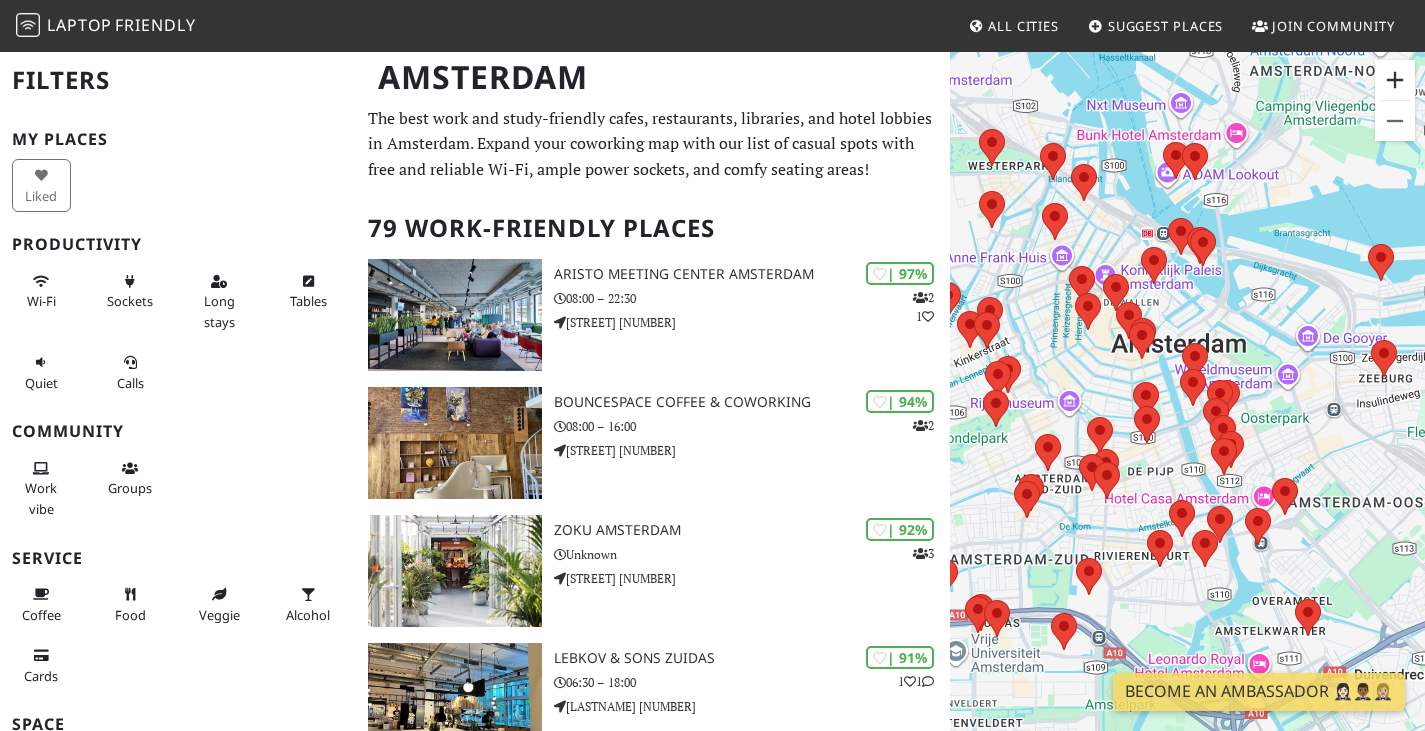 click at bounding box center [1395, 80] 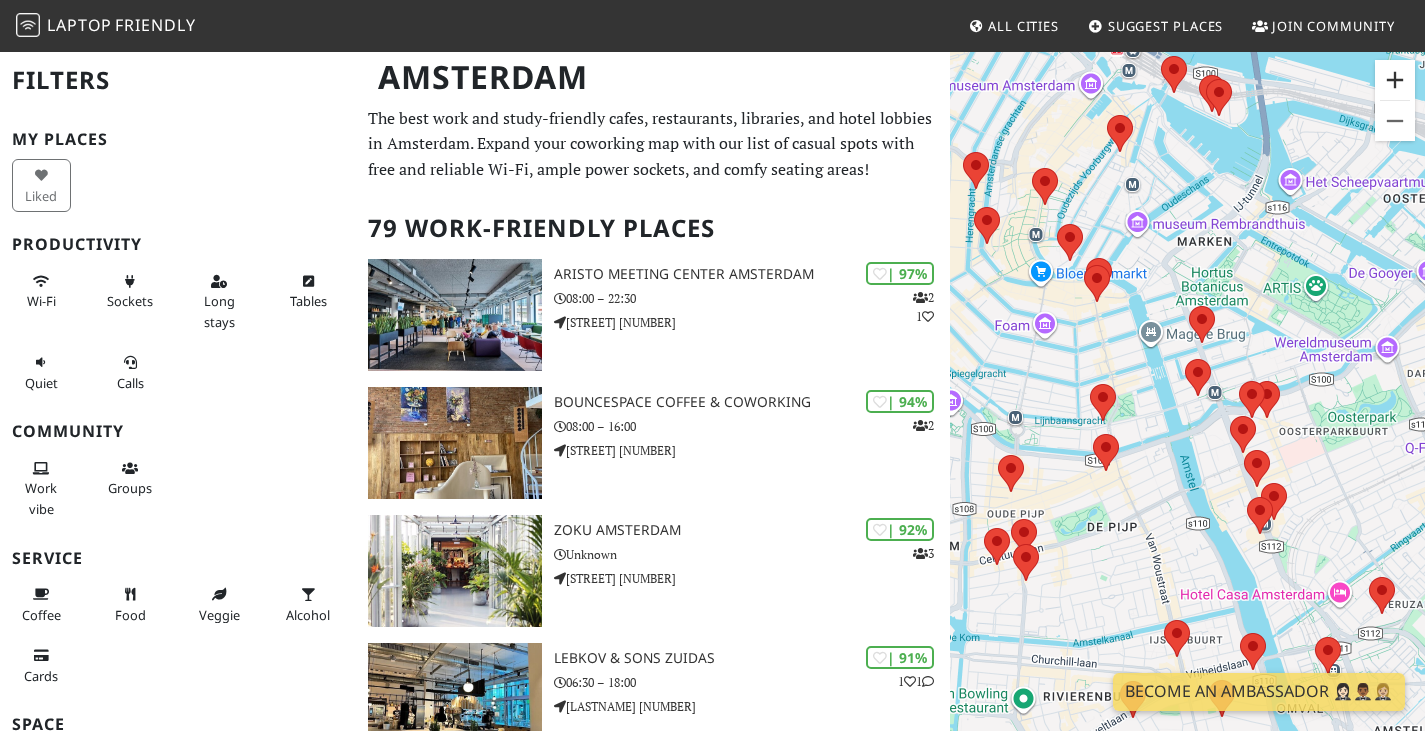click at bounding box center (1395, 80) 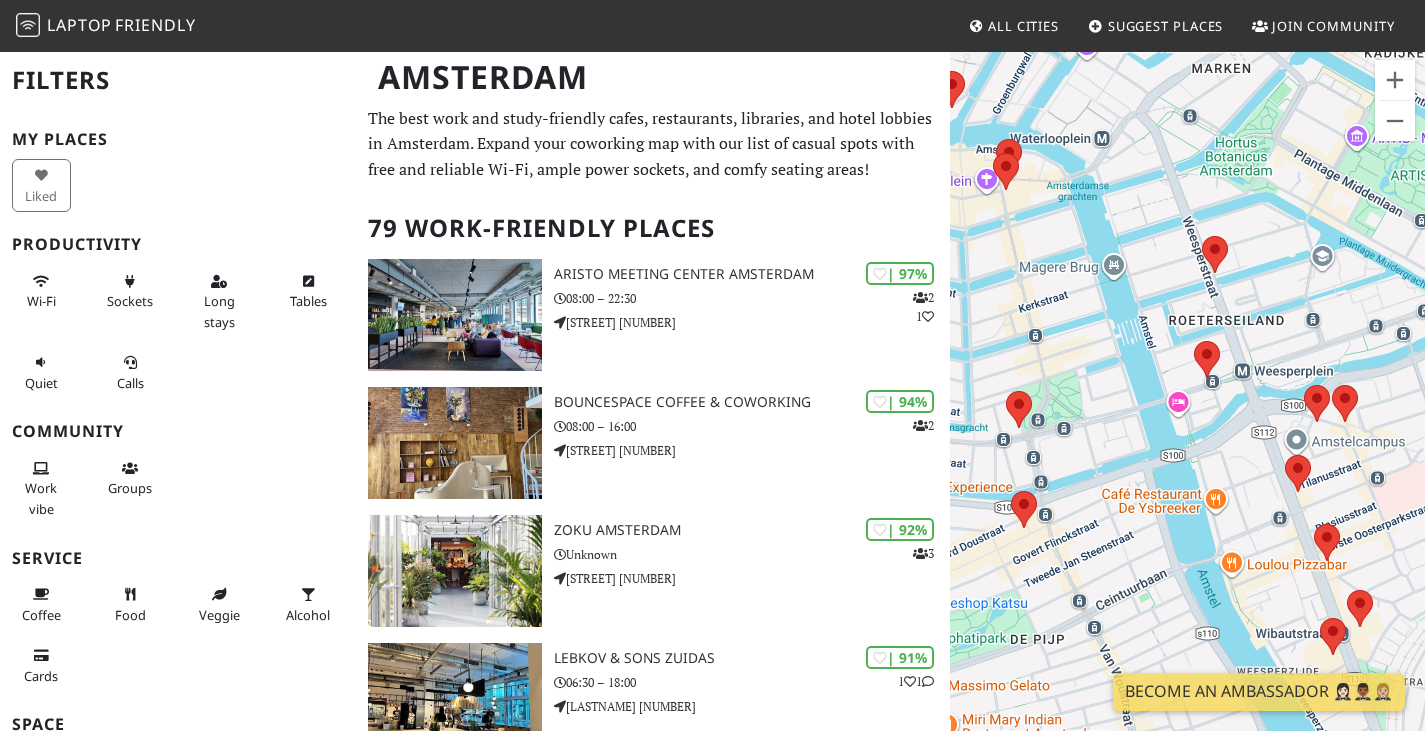 drag, startPoint x: 1165, startPoint y: 267, endPoint x: 1351, endPoint y: 366, distance: 210.70596 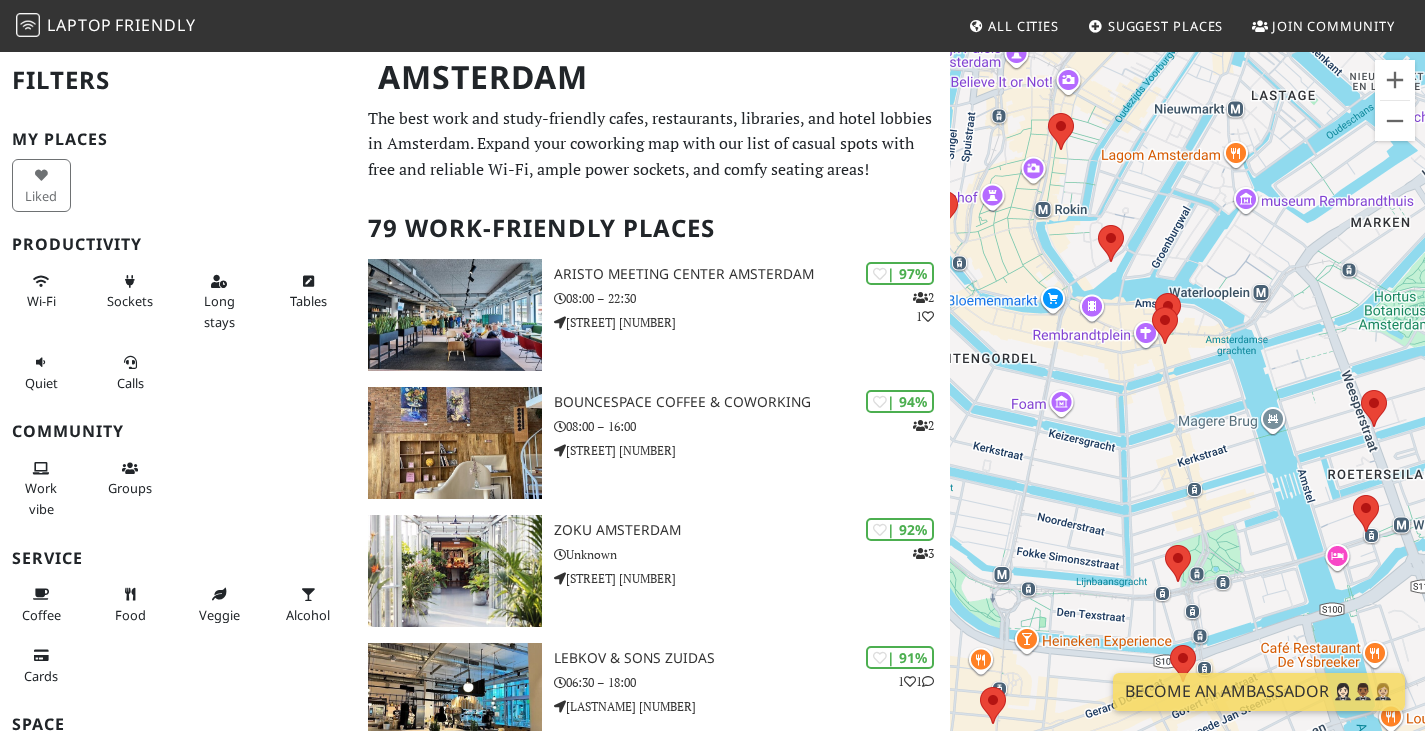 drag, startPoint x: 1328, startPoint y: 343, endPoint x: 1301, endPoint y: 410, distance: 72.235725 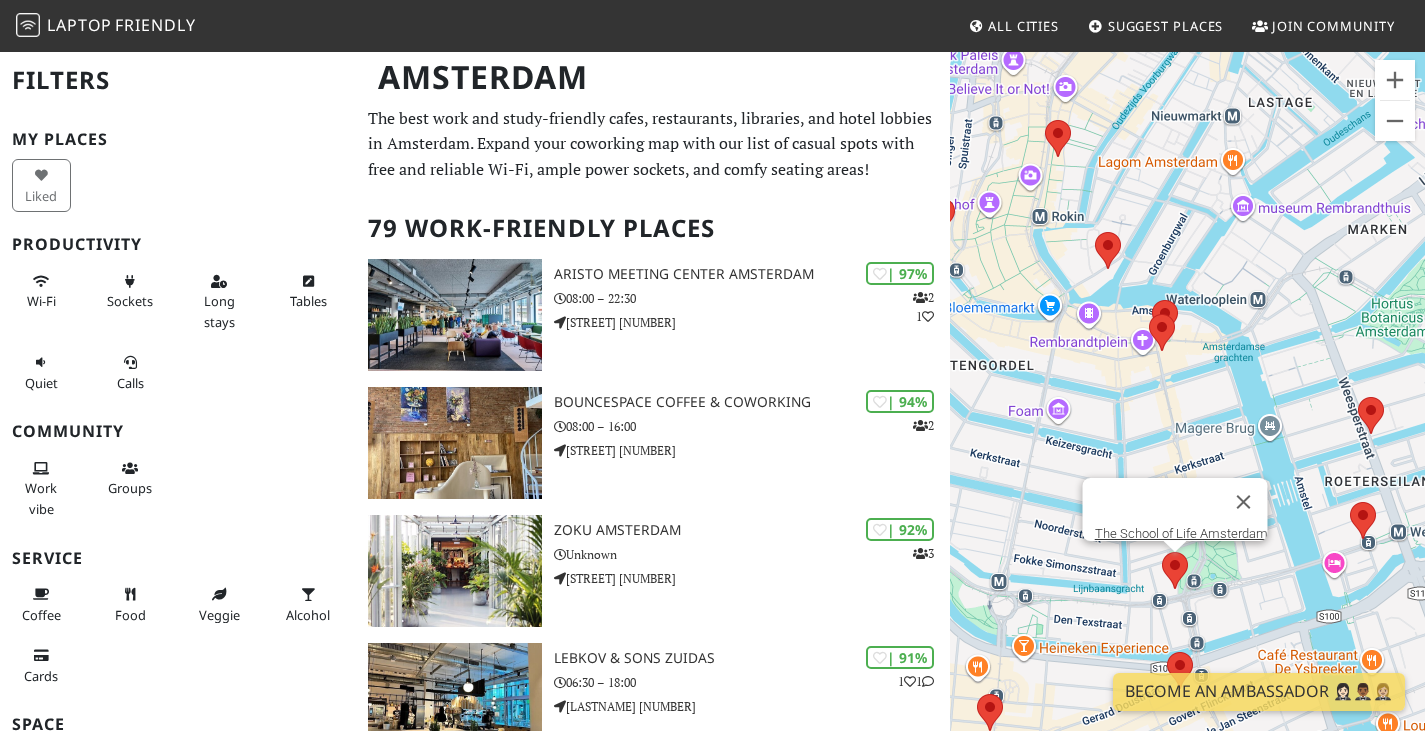 click at bounding box center [1162, 552] 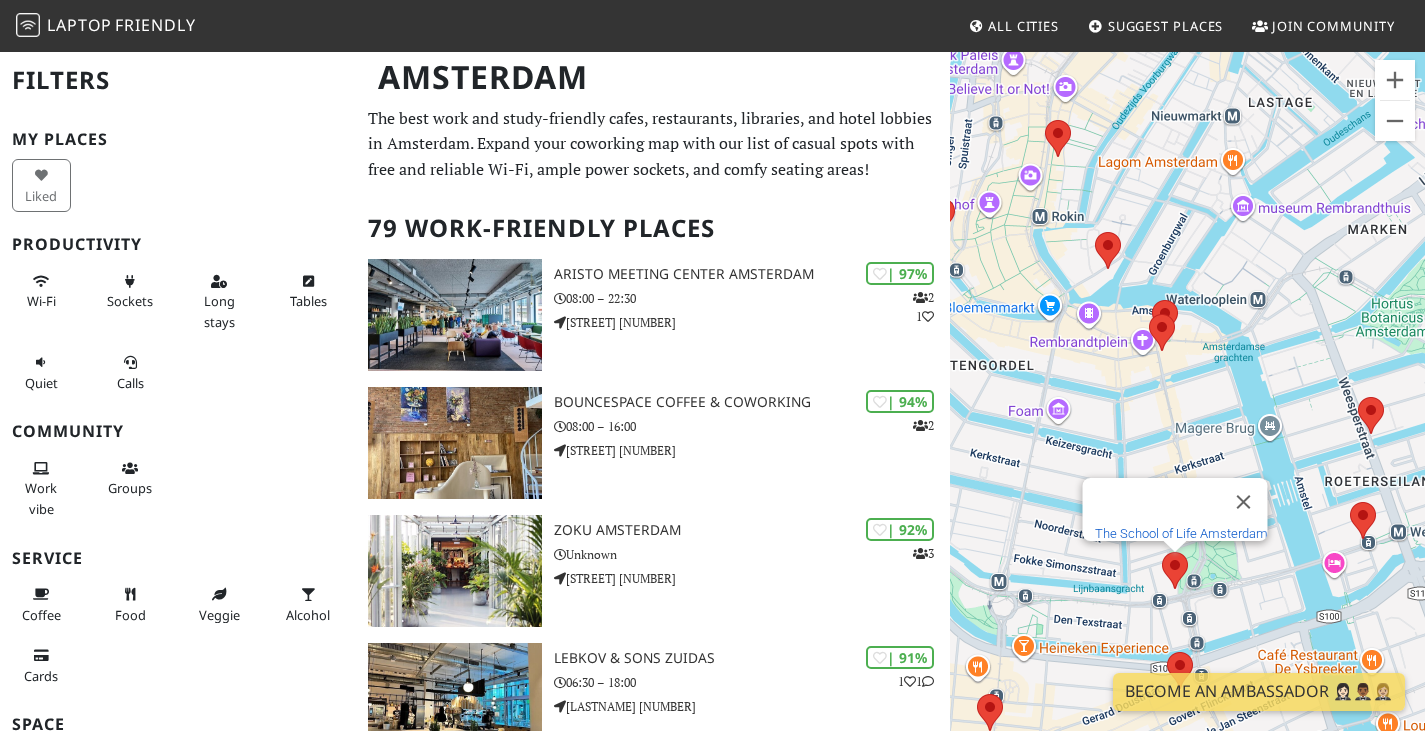 click on "The School of Life Amsterdam" at bounding box center (1180, 533) 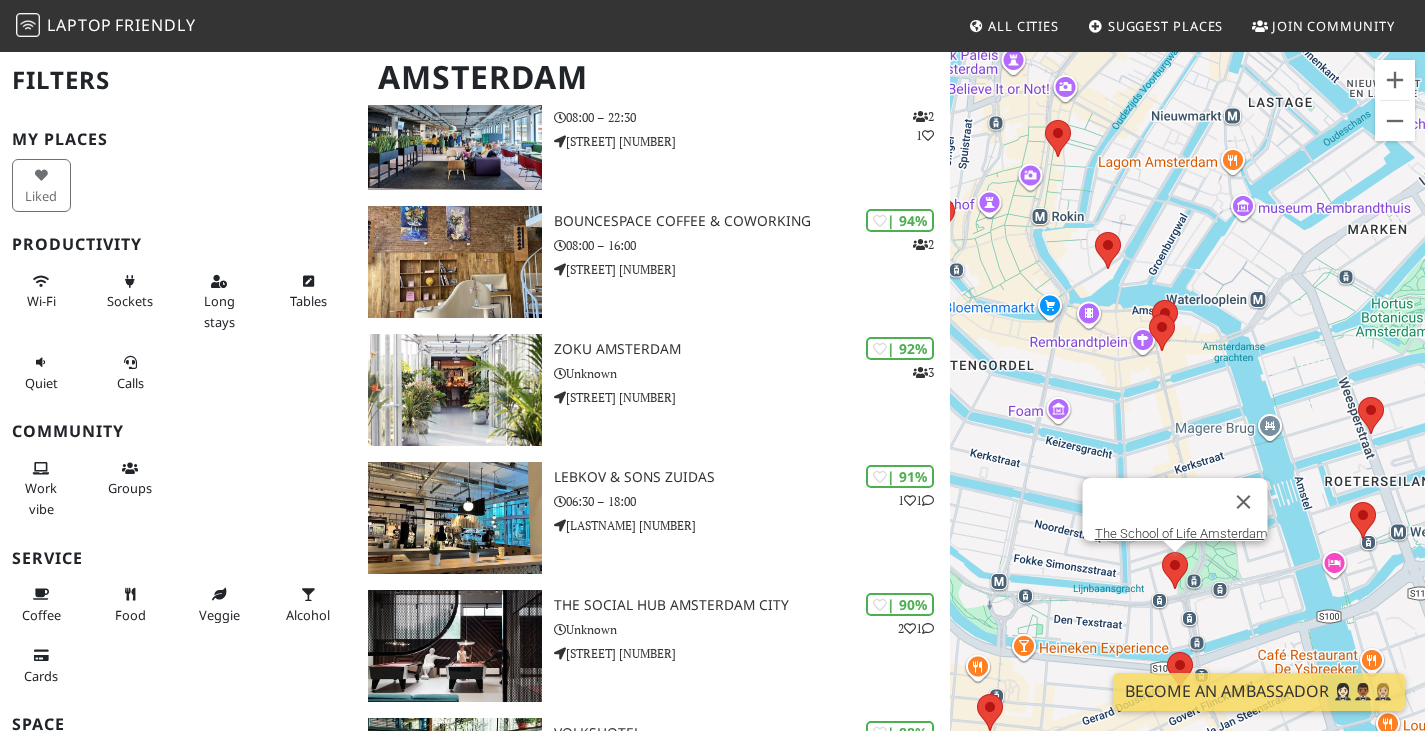 scroll, scrollTop: 272, scrollLeft: 0, axis: vertical 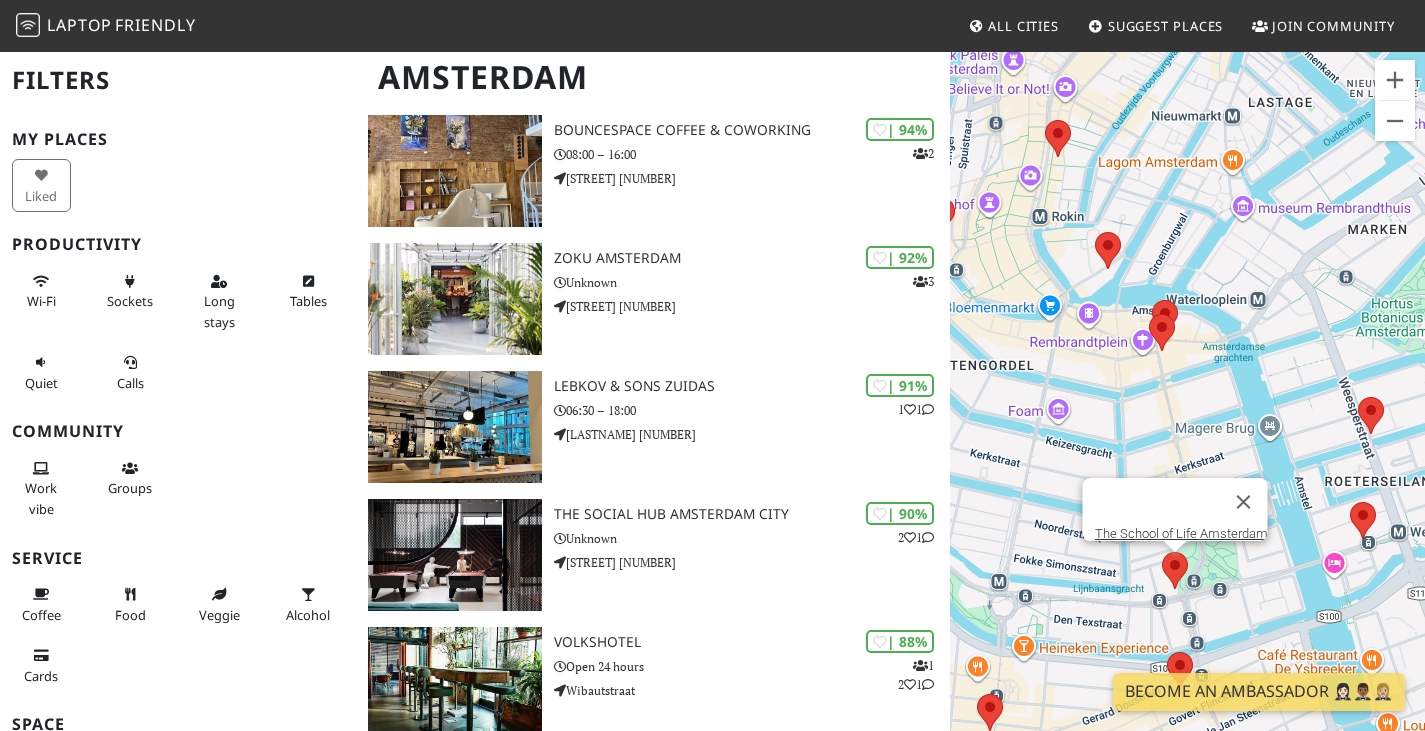 drag, startPoint x: 1324, startPoint y: 368, endPoint x: 1104, endPoint y: 303, distance: 229.4014 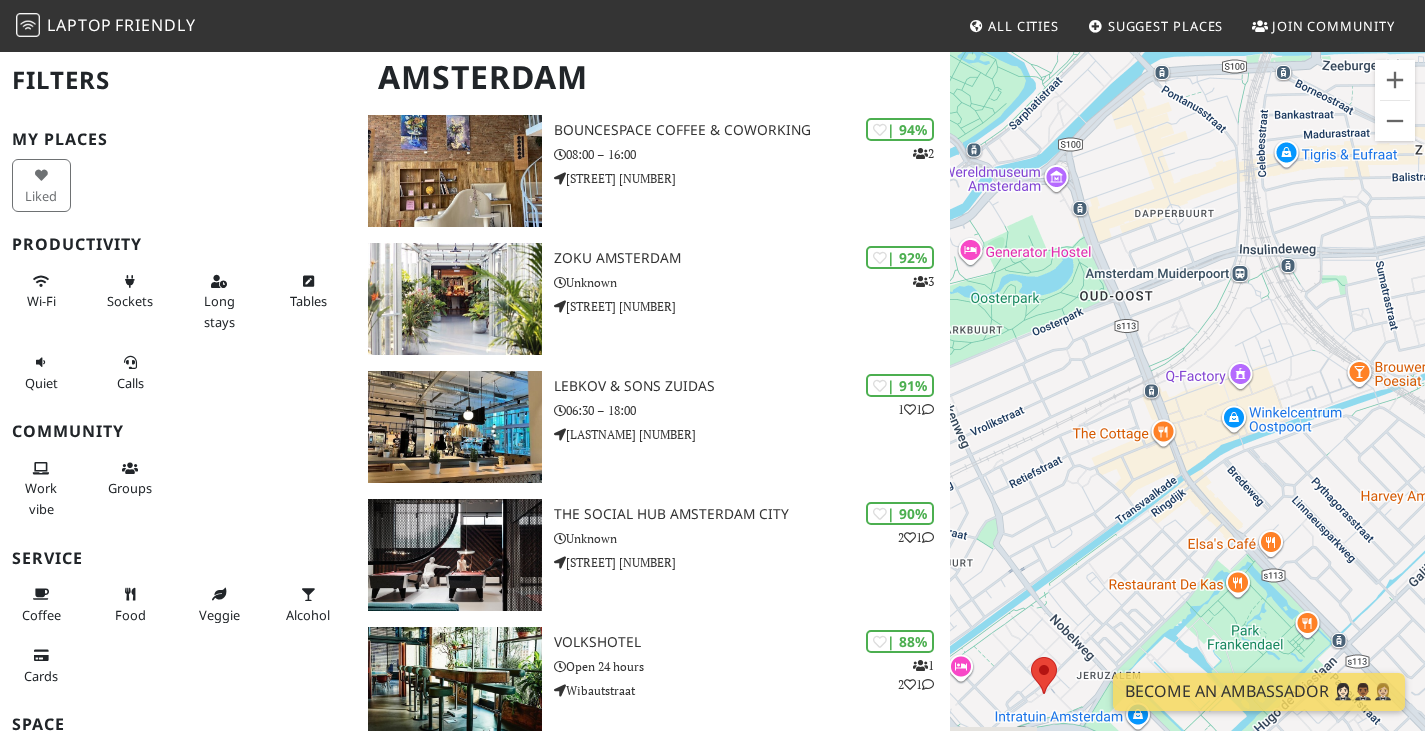 drag, startPoint x: 1226, startPoint y: 308, endPoint x: 1439, endPoint y: 315, distance: 213.11499 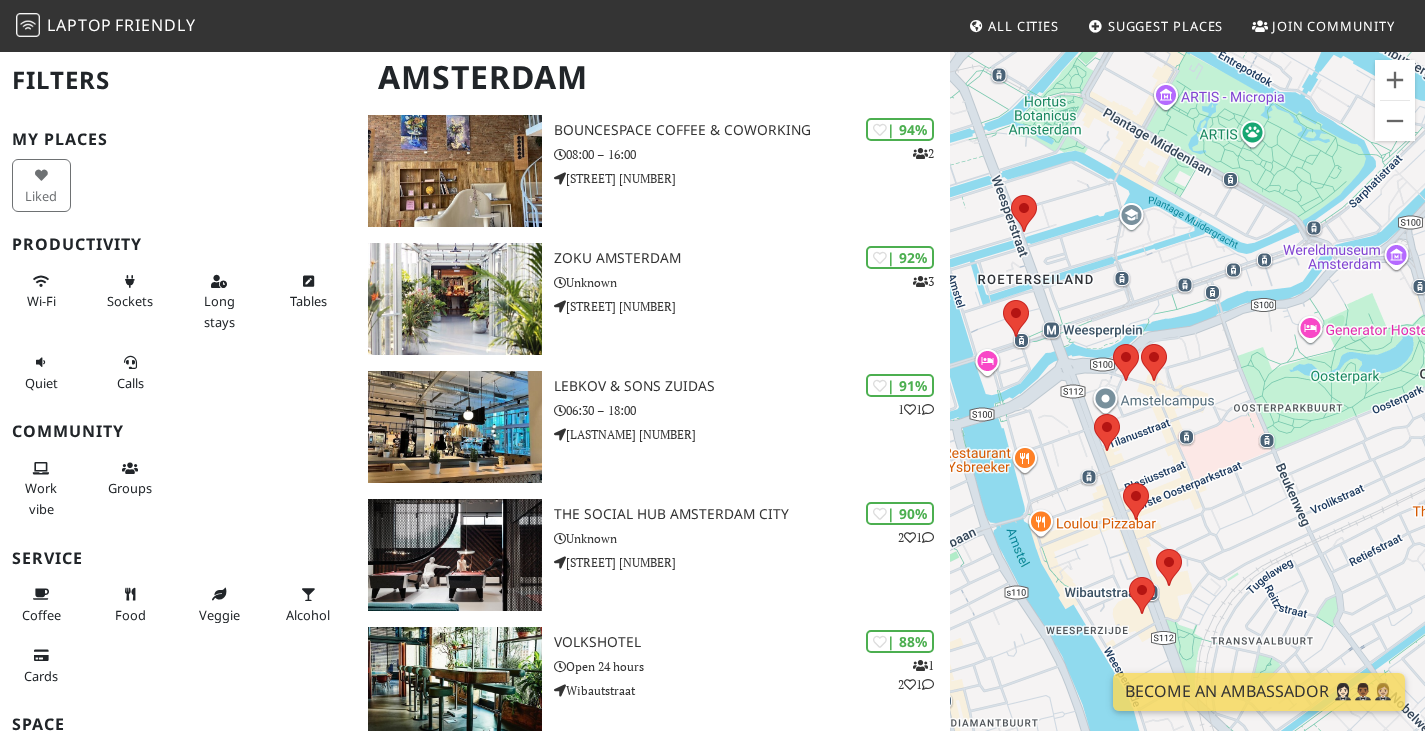 drag, startPoint x: 1089, startPoint y: 264, endPoint x: 1439, endPoint y: 324, distance: 355.10562 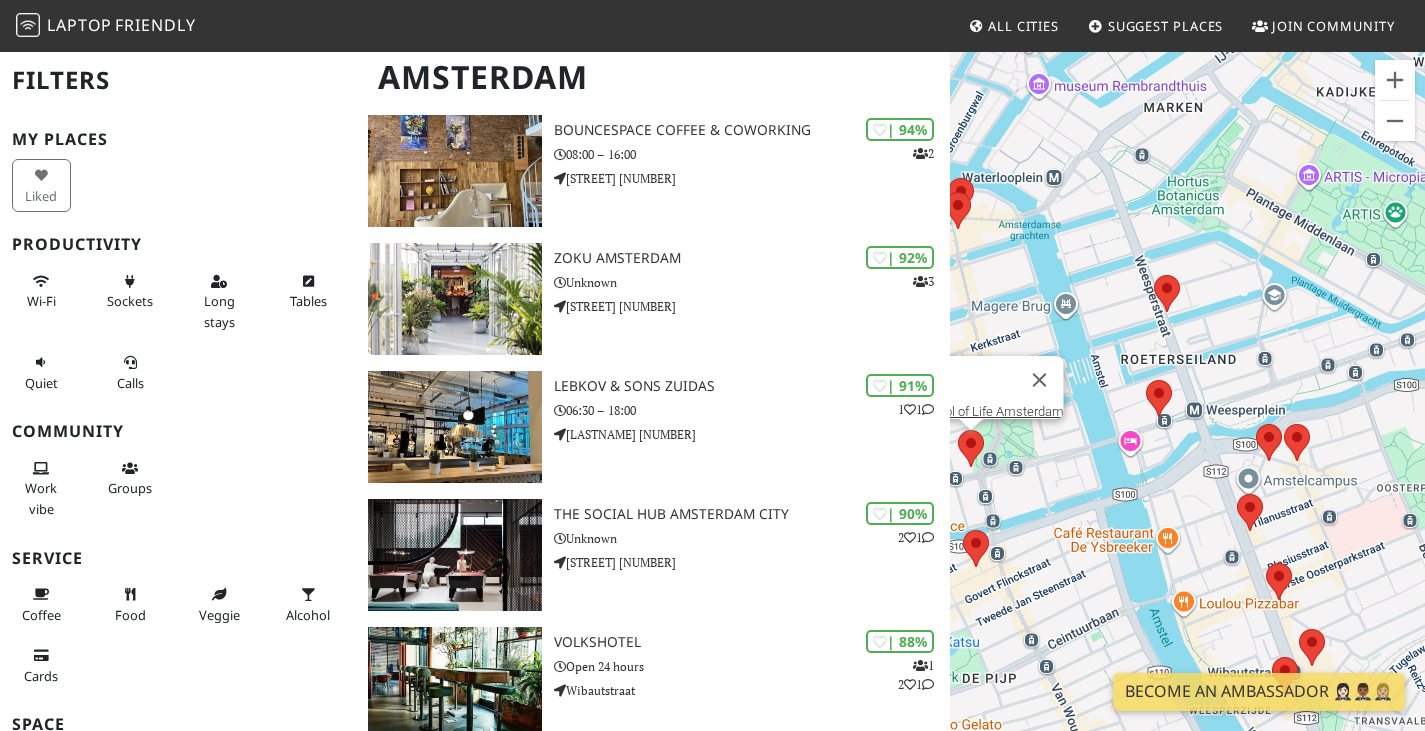 drag, startPoint x: 1110, startPoint y: 278, endPoint x: 1188, endPoint y: 339, distance: 99.0202 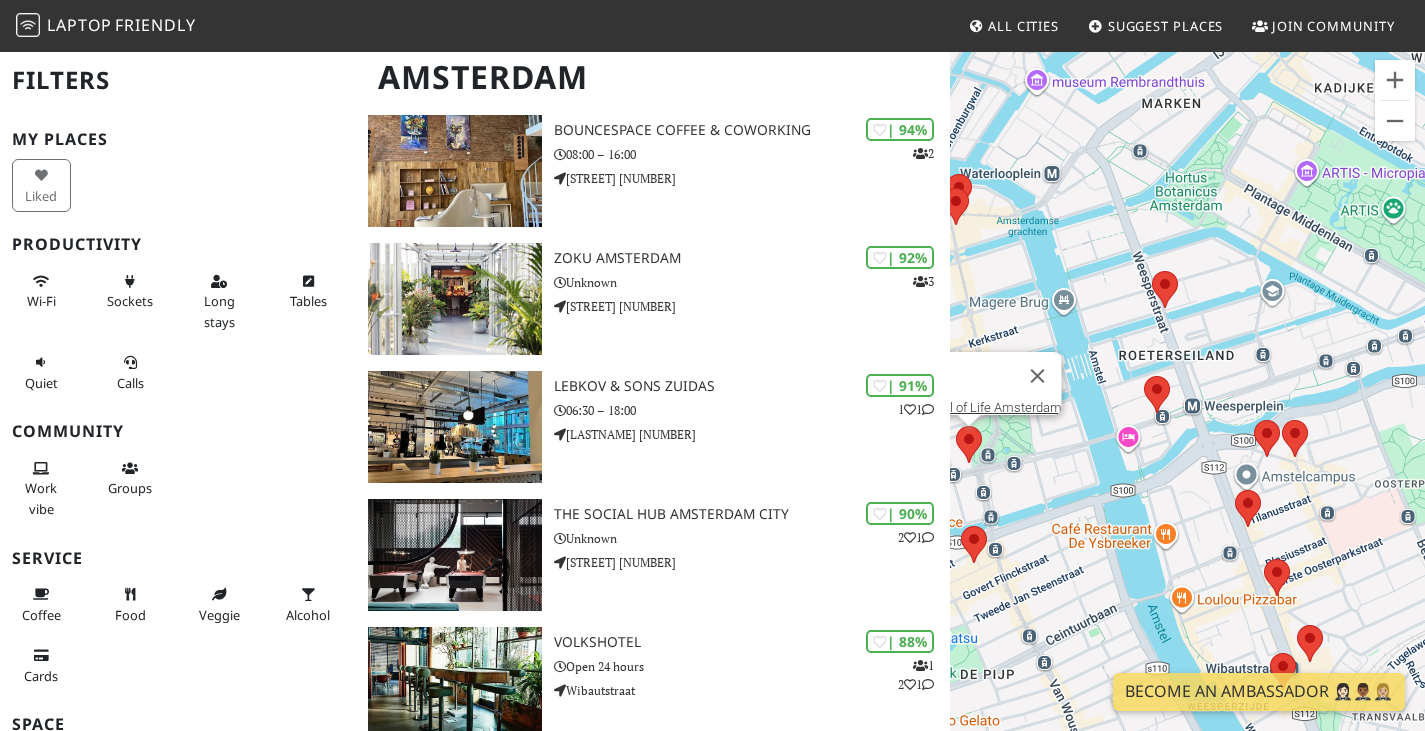 click on "To navigate, press the arrow keys. The School of Life [CITY]" at bounding box center (1187, 415) 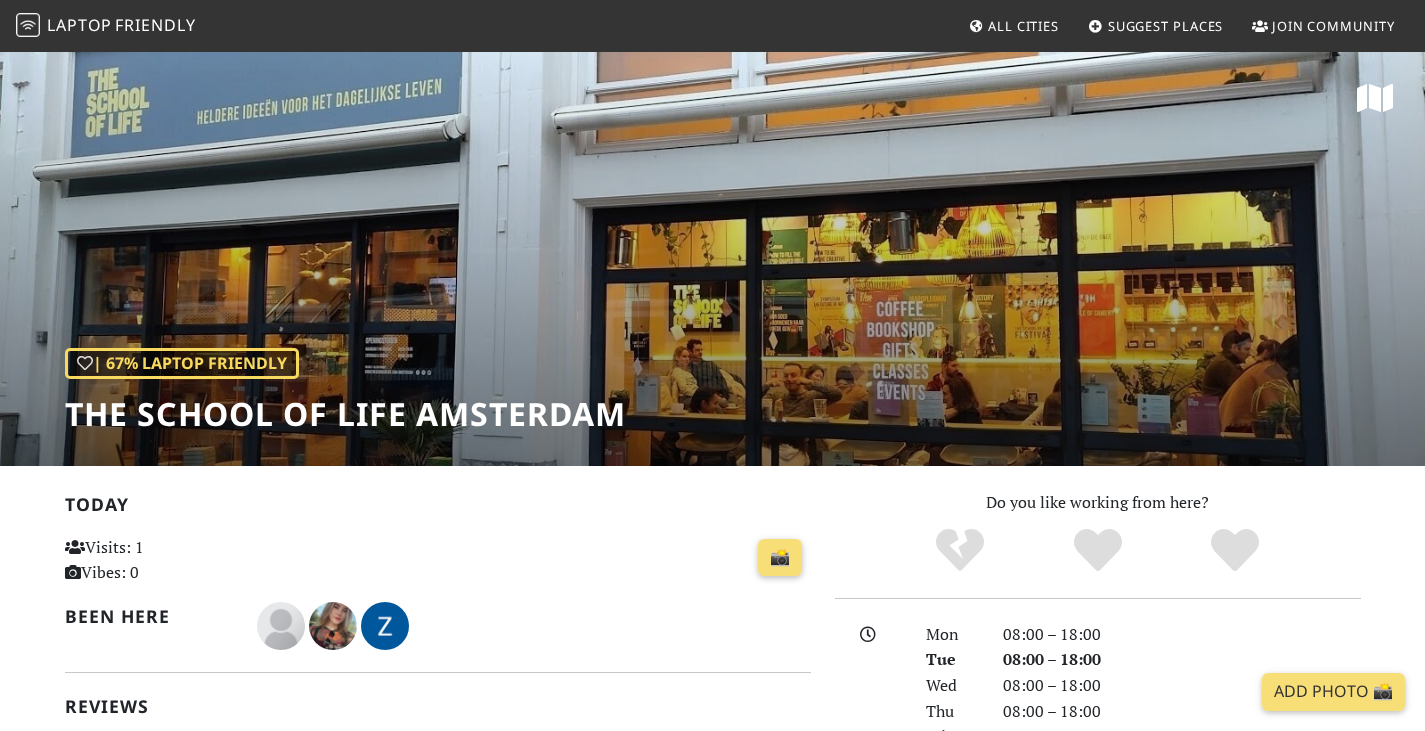scroll, scrollTop: 0, scrollLeft: 0, axis: both 